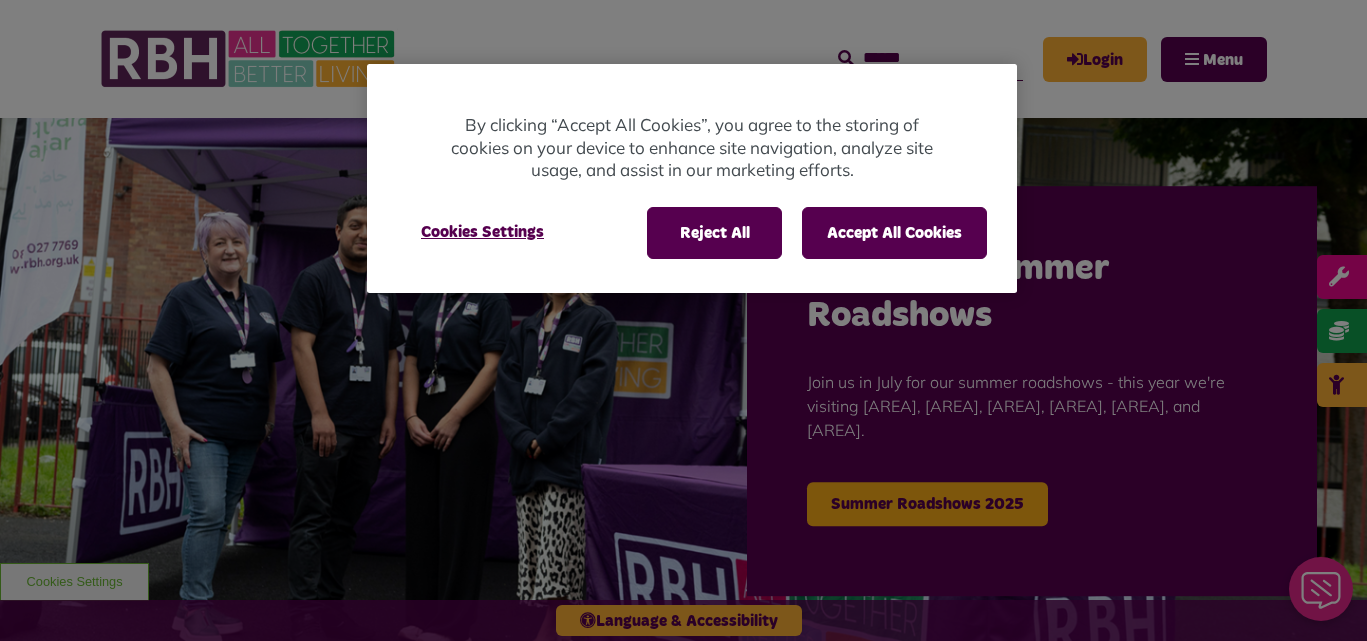 scroll, scrollTop: 0, scrollLeft: 0, axis: both 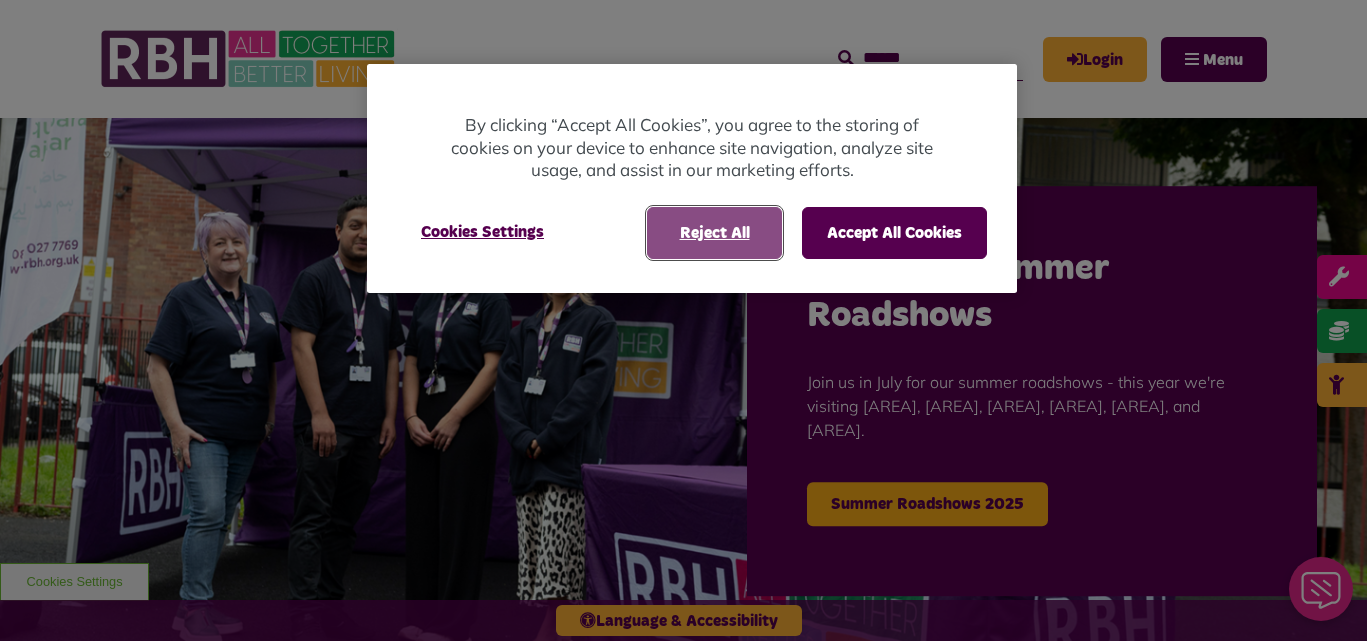 click on "Reject All" at bounding box center [714, 233] 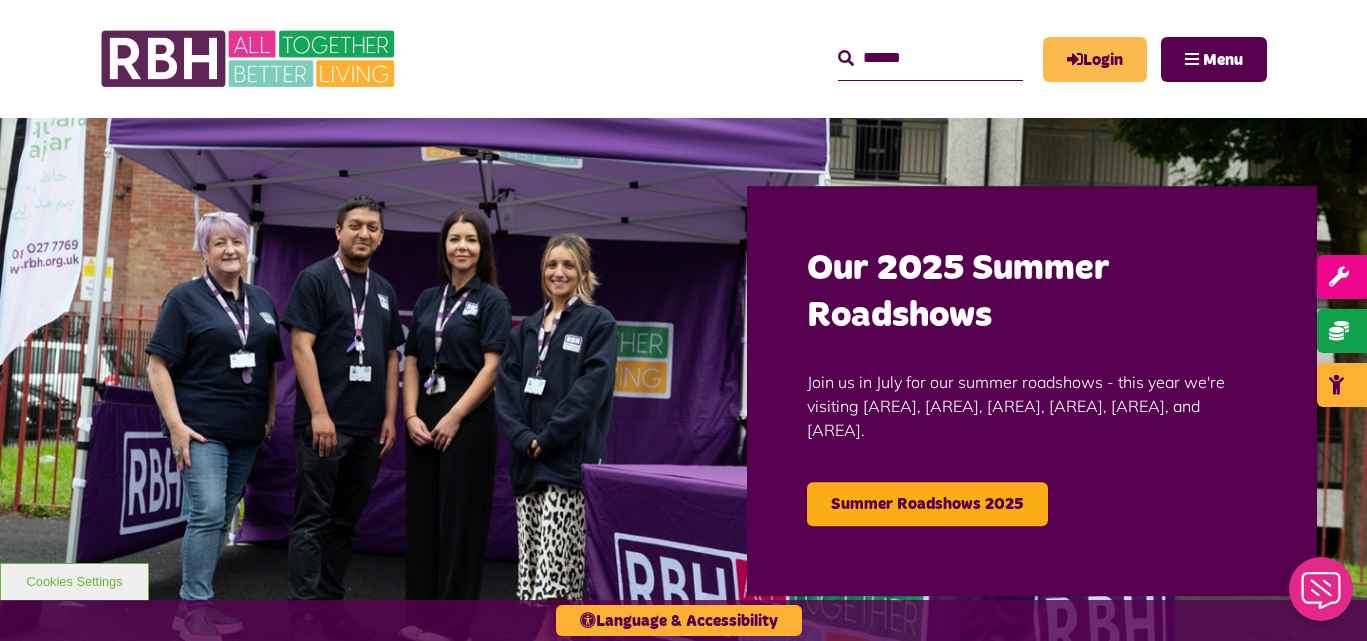 click on "Login" at bounding box center (1095, 59) 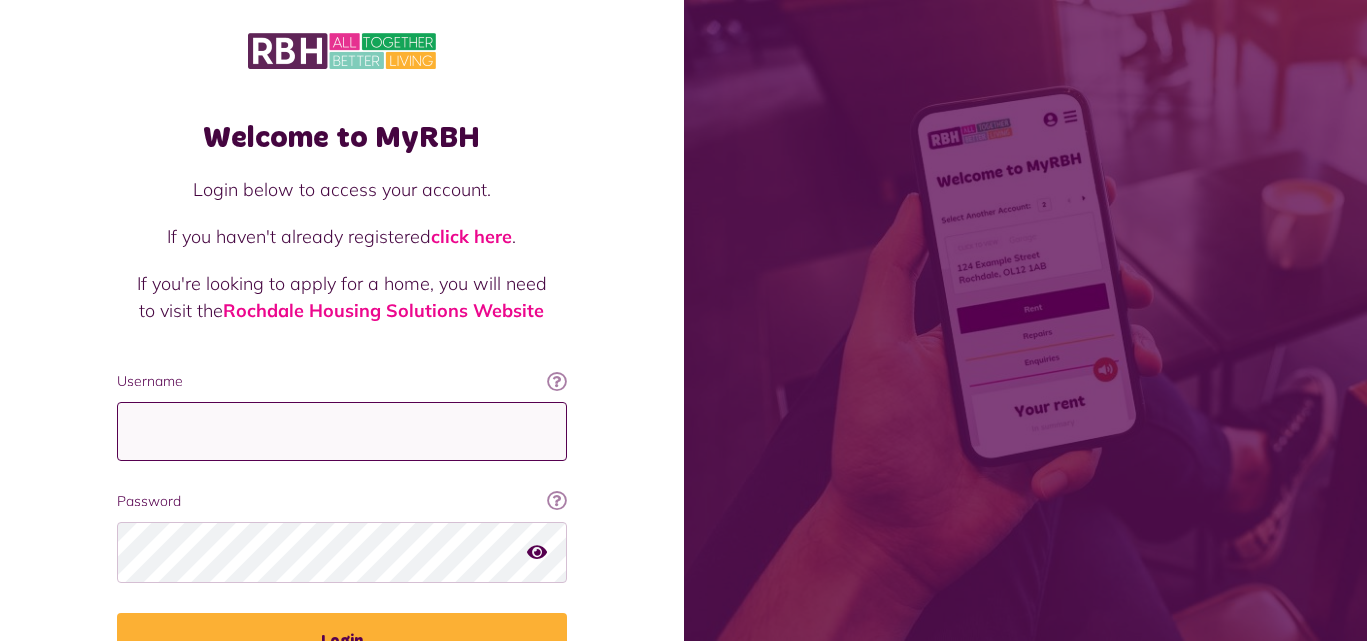 scroll, scrollTop: 0, scrollLeft: 0, axis: both 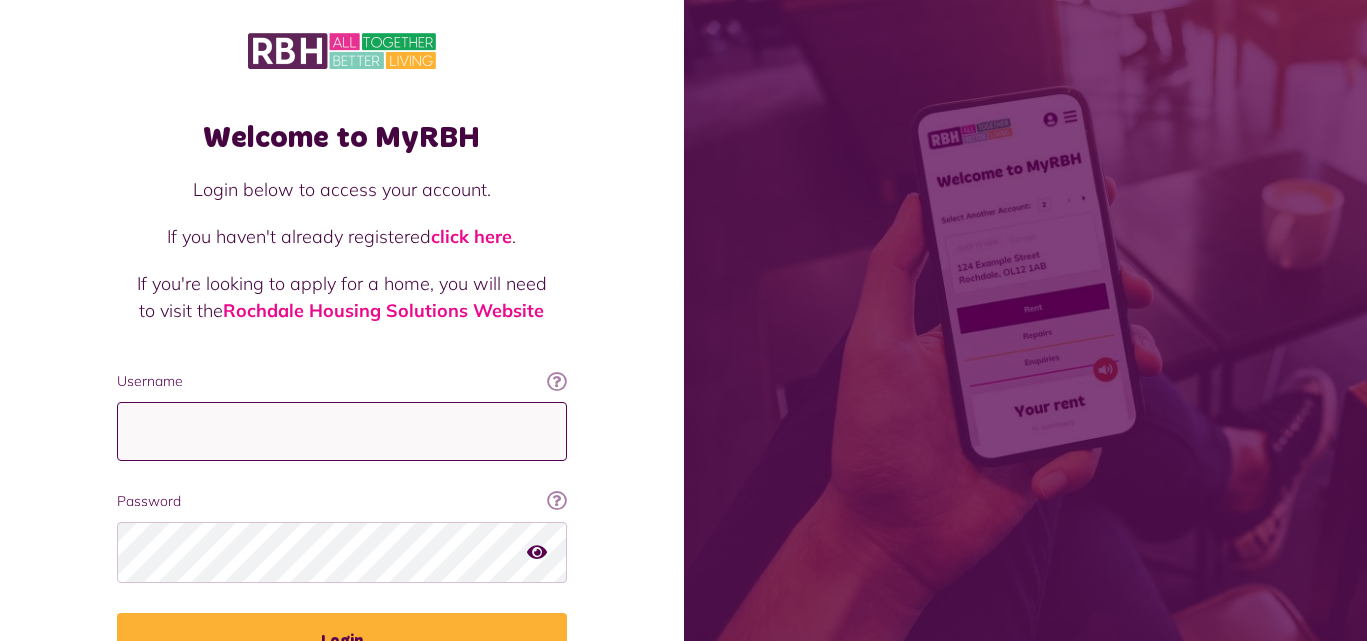 type on "**********" 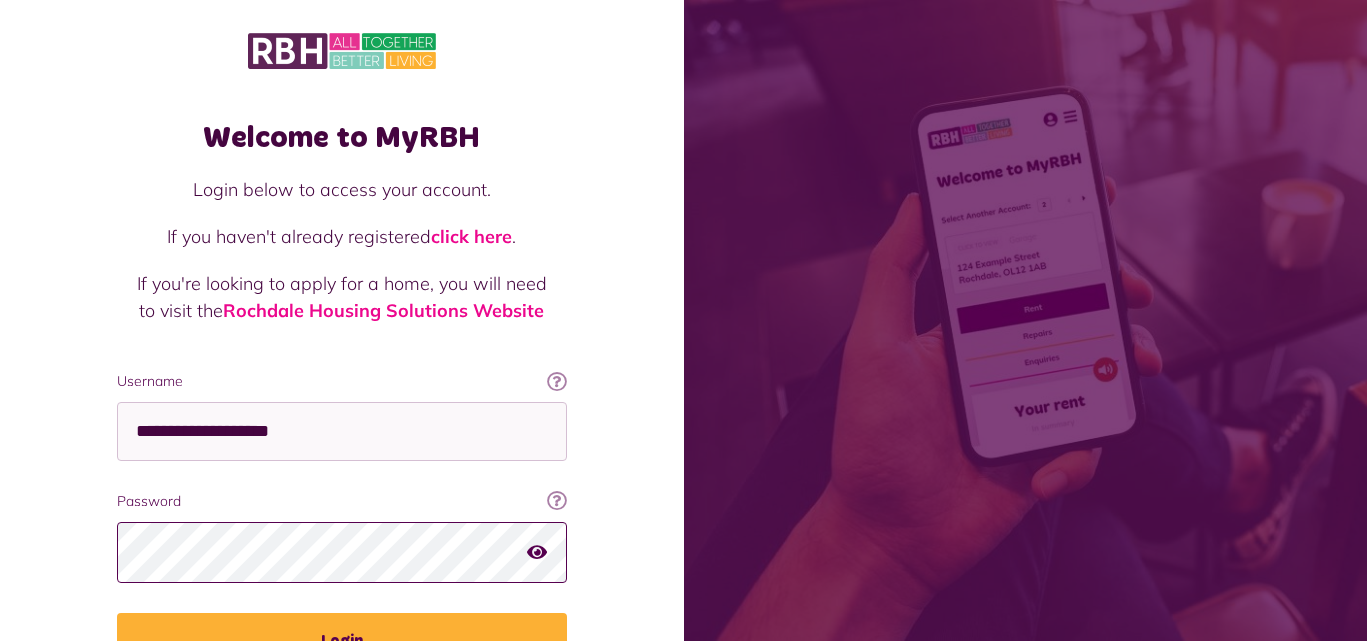 click on "Login" at bounding box center [342, 641] 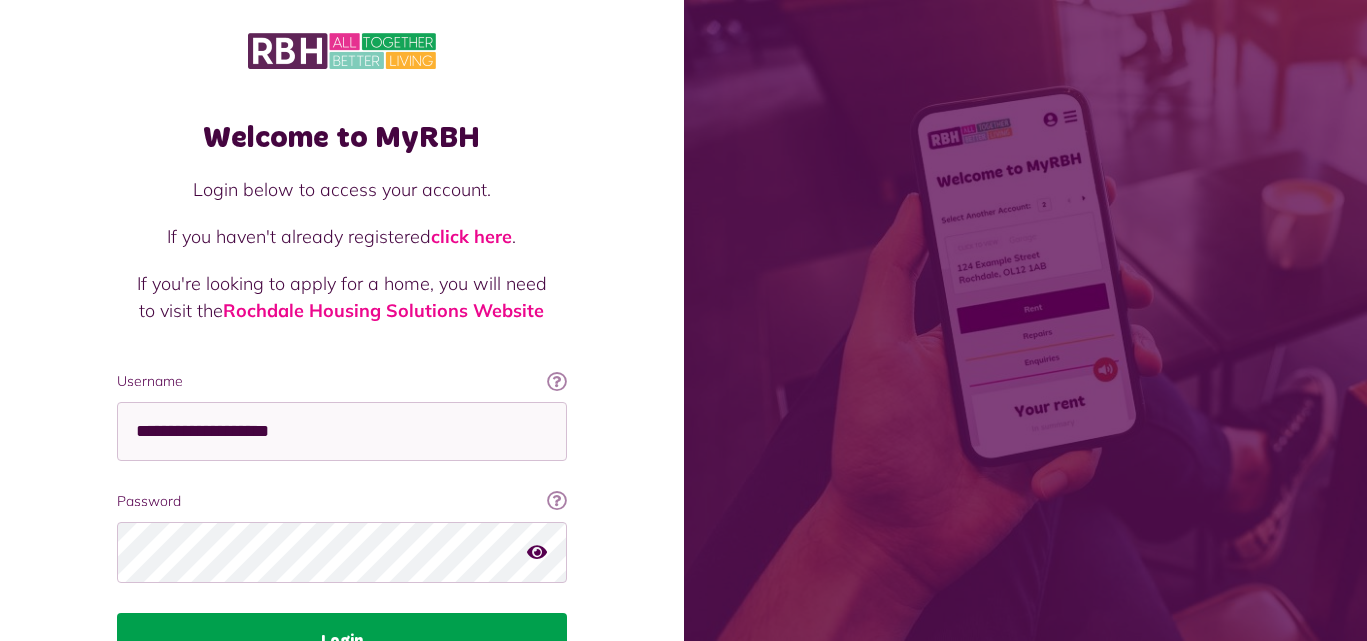 click on "Login" at bounding box center [342, 641] 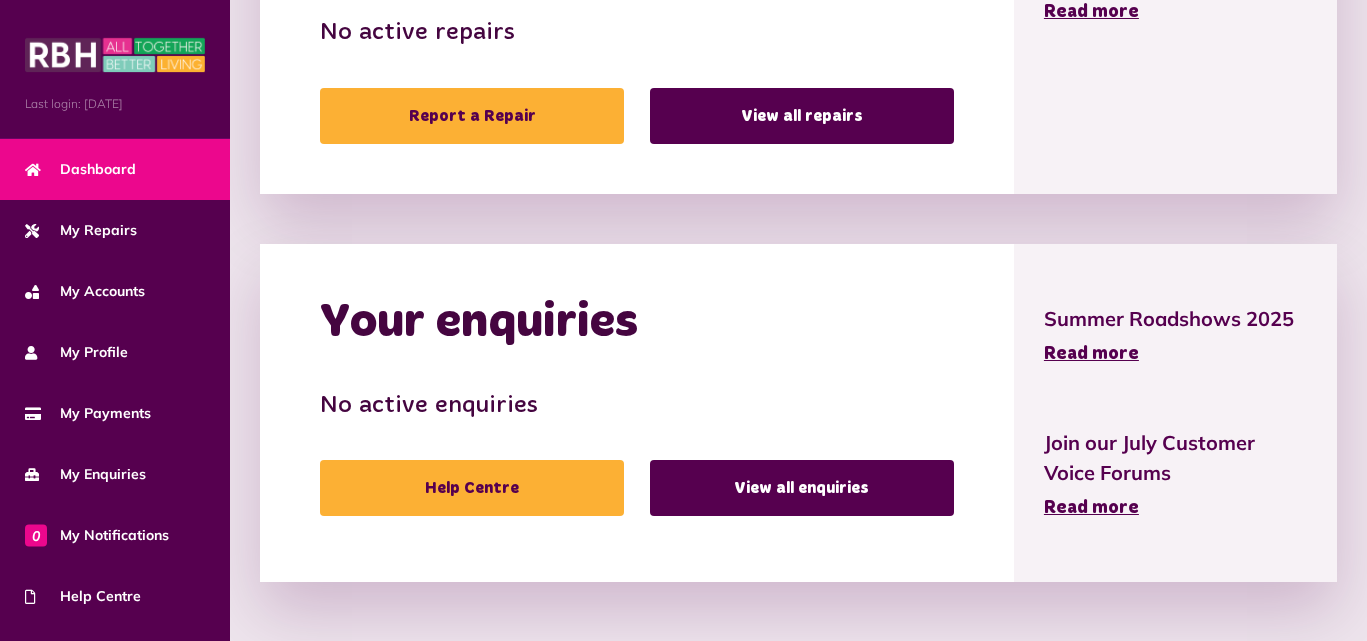 scroll, scrollTop: 1045, scrollLeft: 0, axis: vertical 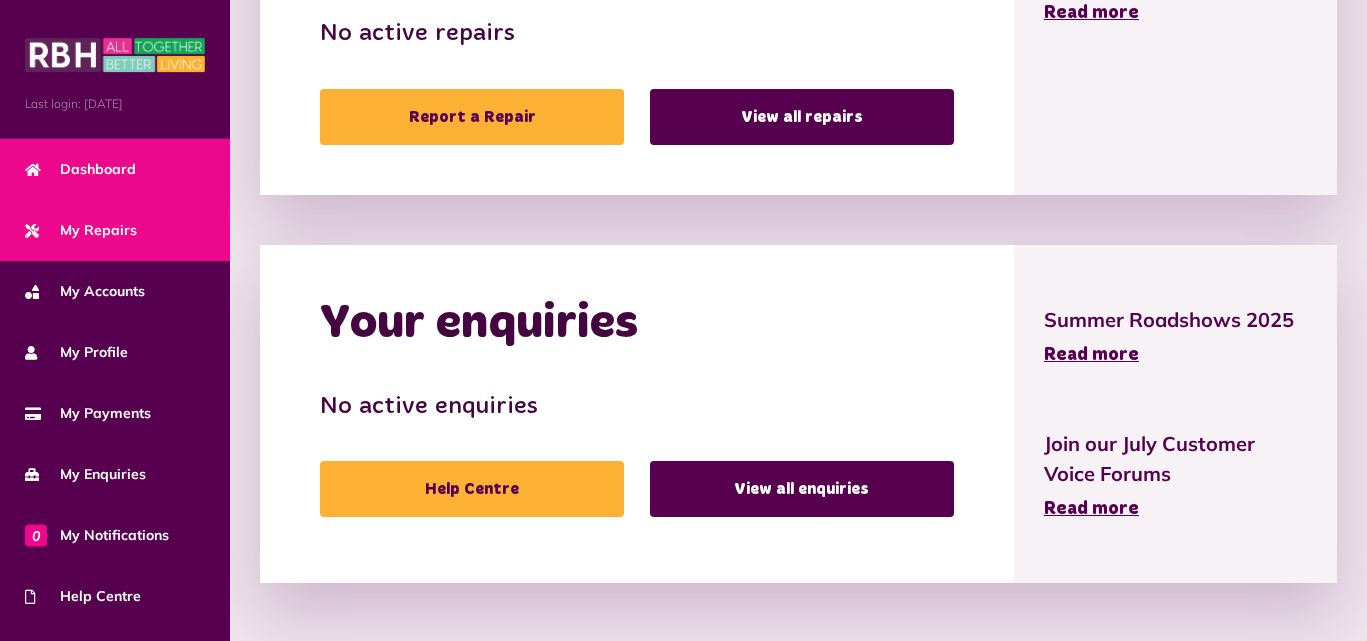 click on "My Repairs" at bounding box center [115, 230] 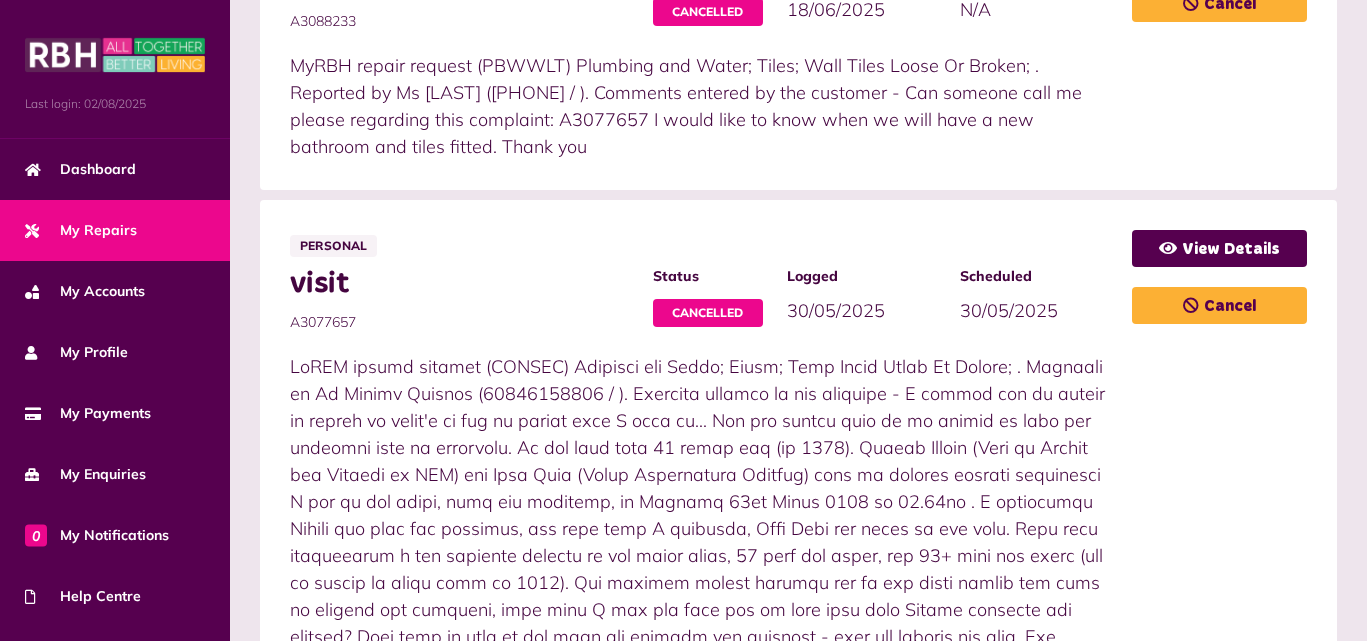 scroll, scrollTop: 540, scrollLeft: 0, axis: vertical 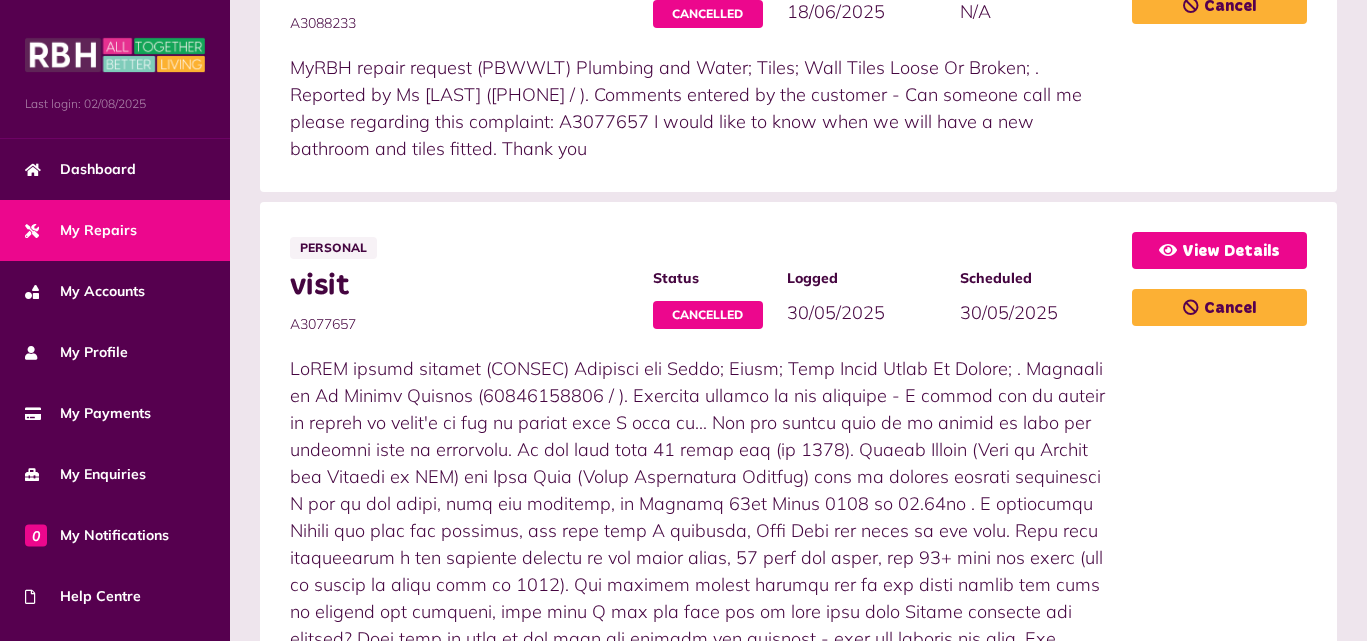 click on "View Details" at bounding box center (1219, 250) 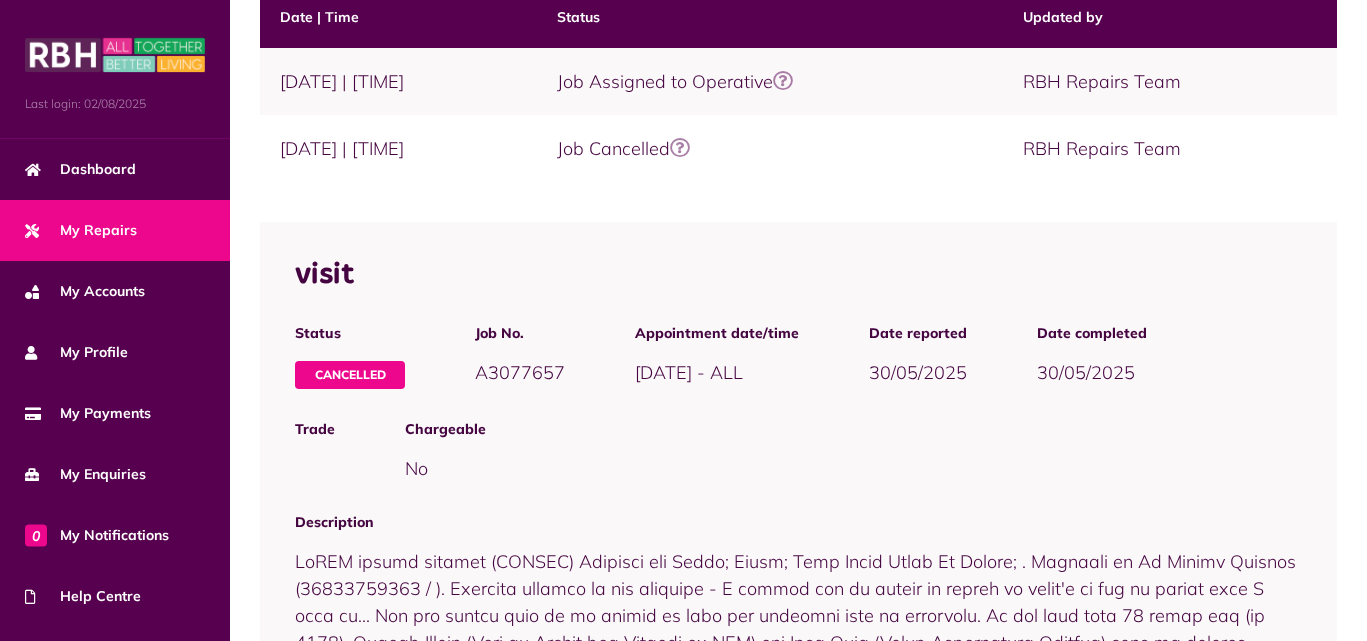 scroll, scrollTop: 431, scrollLeft: 0, axis: vertical 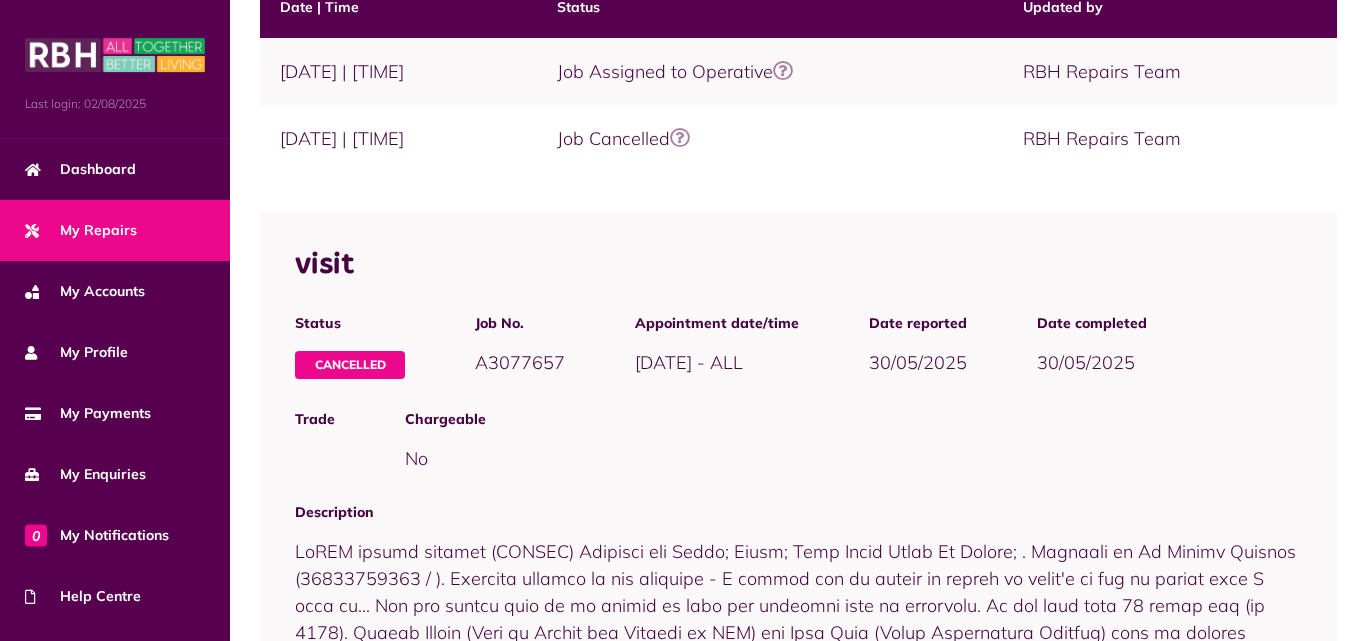 drag, startPoint x: 577, startPoint y: 358, endPoint x: 454, endPoint y: 365, distance: 123.19903 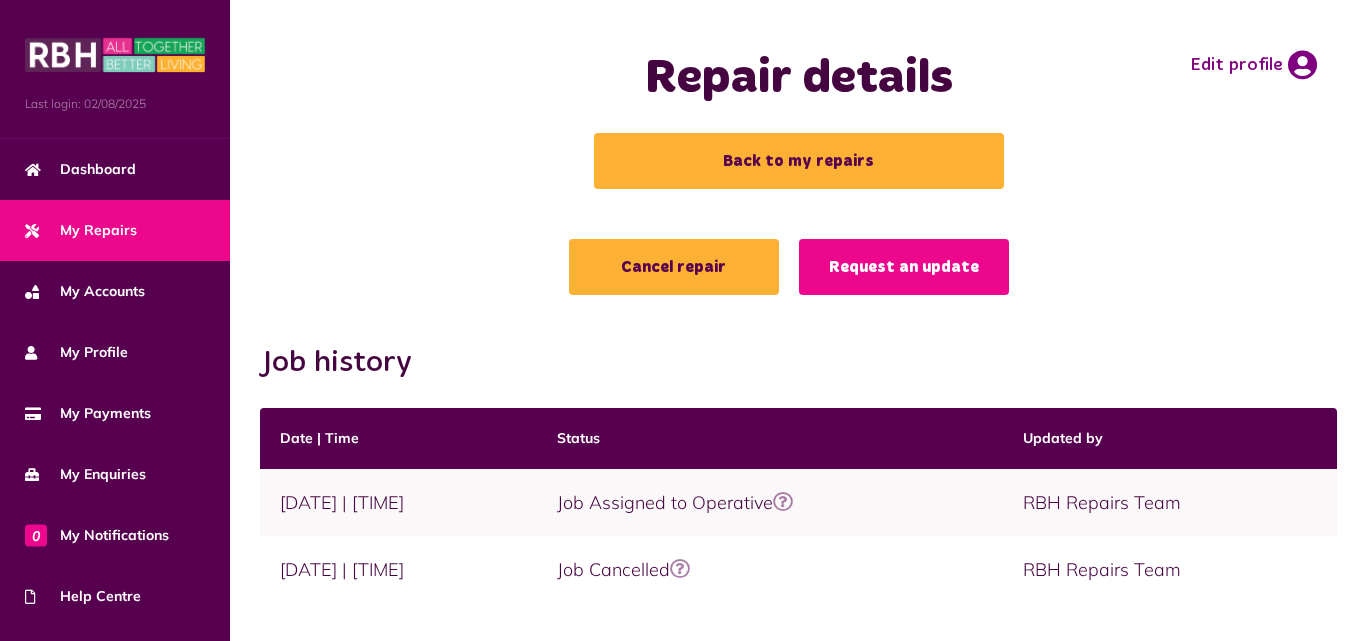scroll, scrollTop: 0, scrollLeft: 0, axis: both 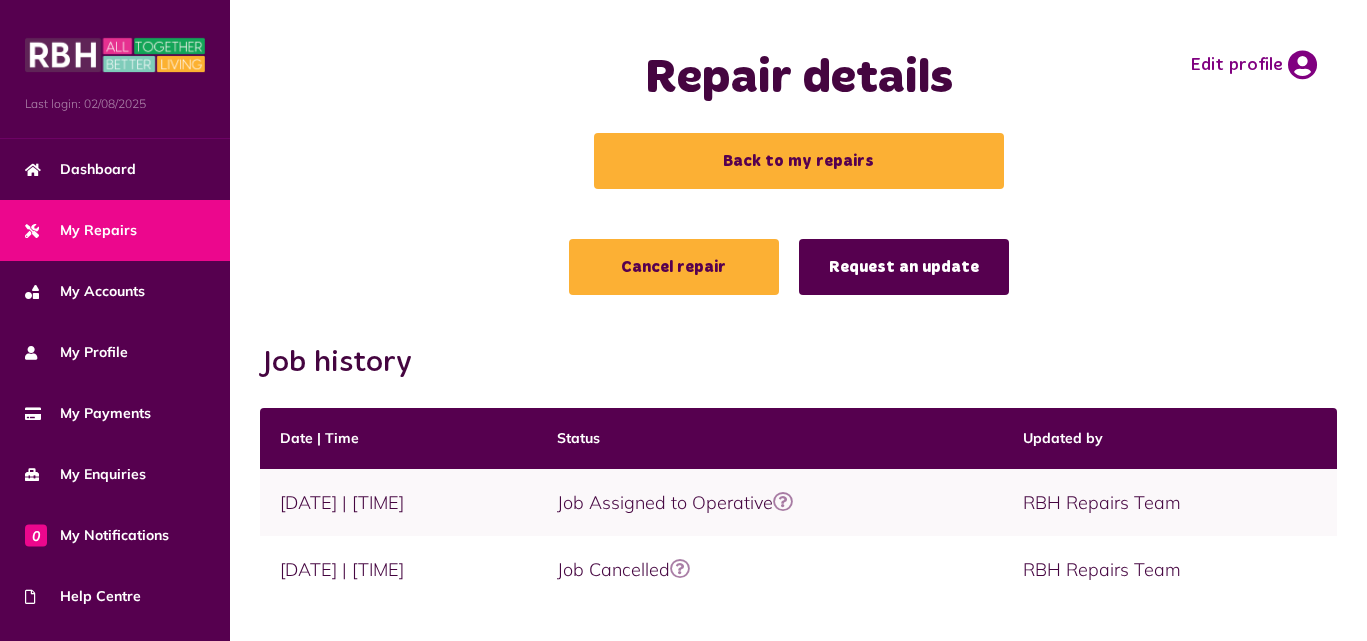 click on "Request an update" at bounding box center (904, 267) 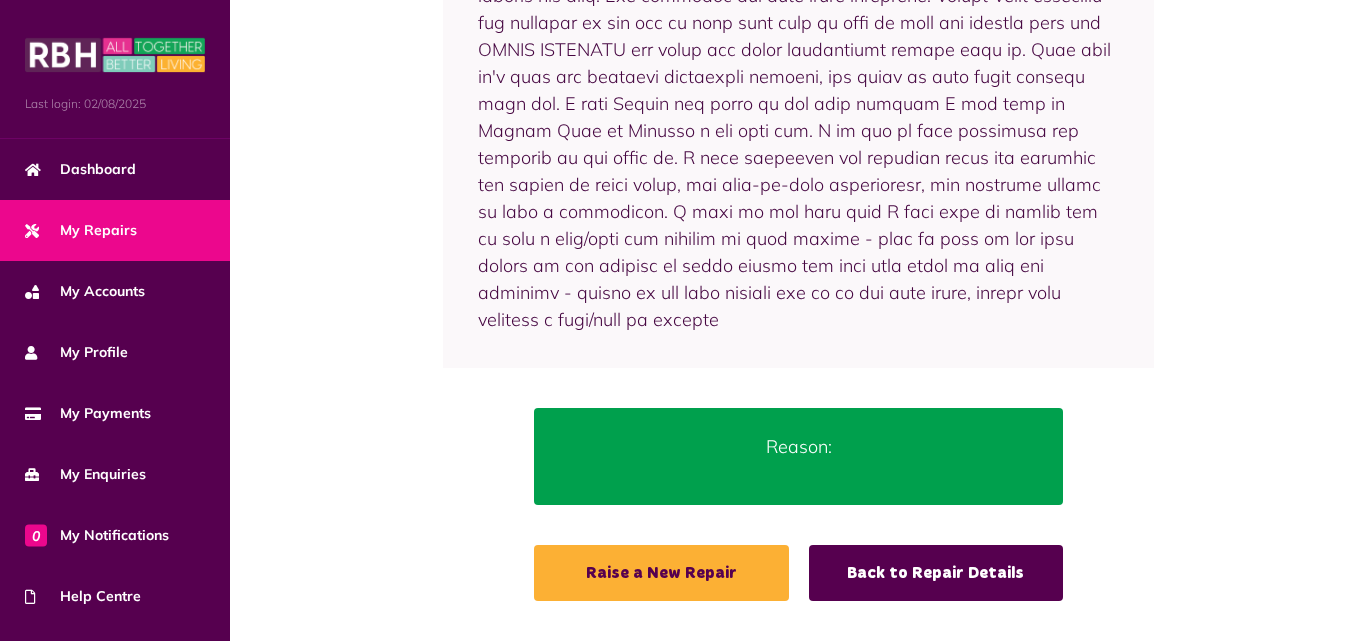 scroll, scrollTop: 867, scrollLeft: 0, axis: vertical 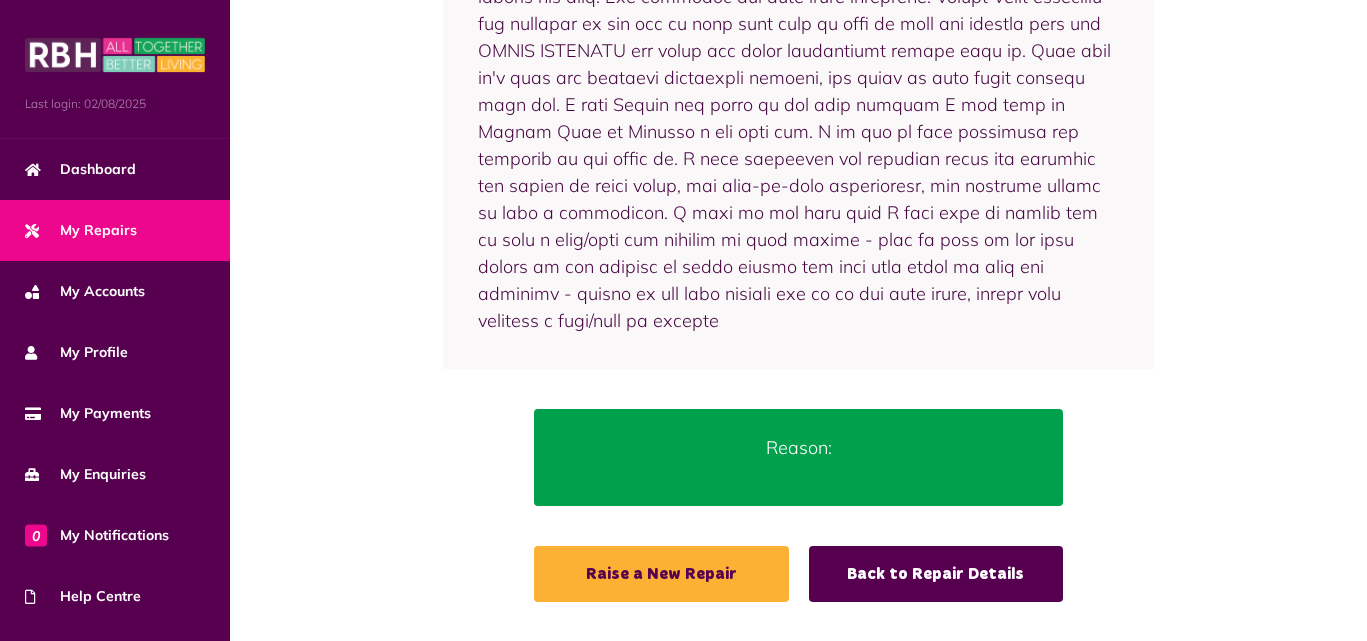 click on "Reason:" at bounding box center [798, 447] 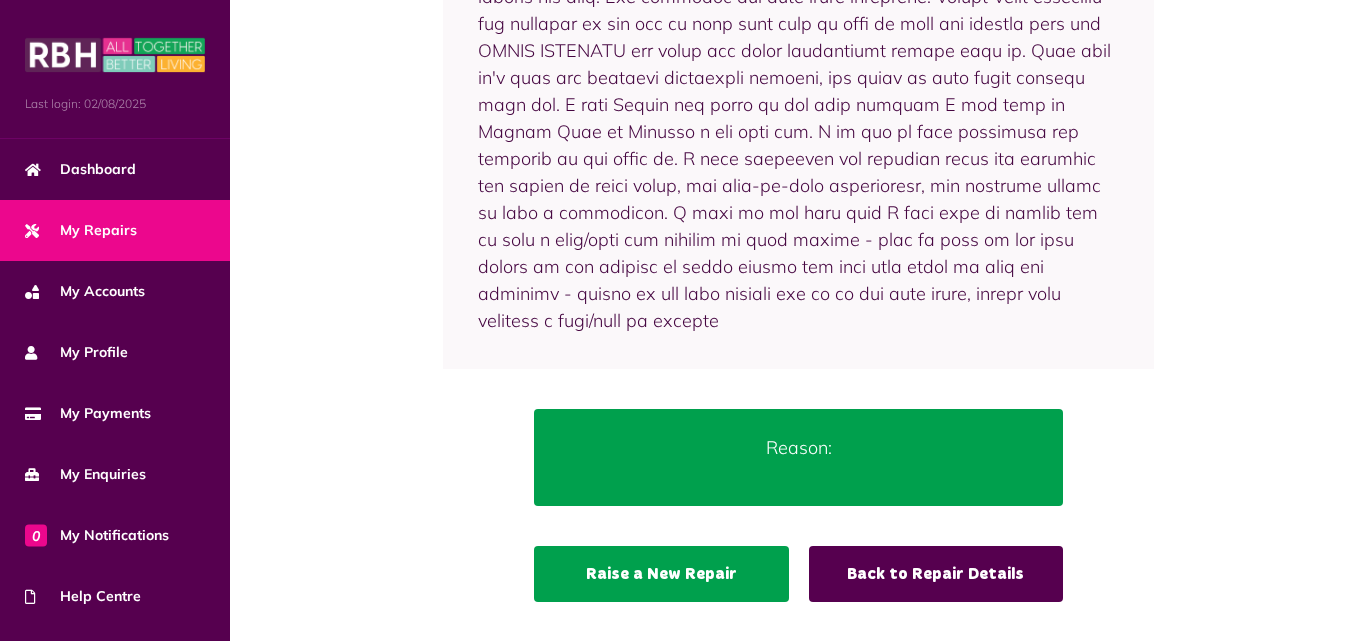 click on "Raise a New Repair" at bounding box center [661, 574] 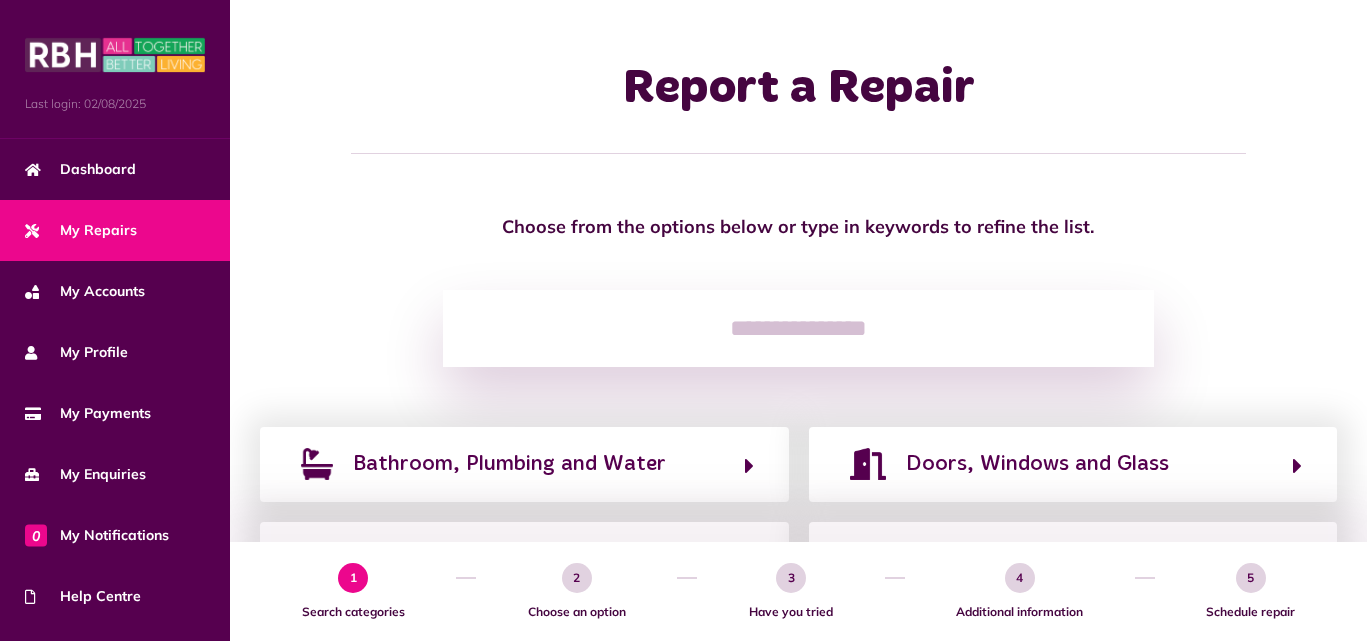 scroll, scrollTop: 0, scrollLeft: 0, axis: both 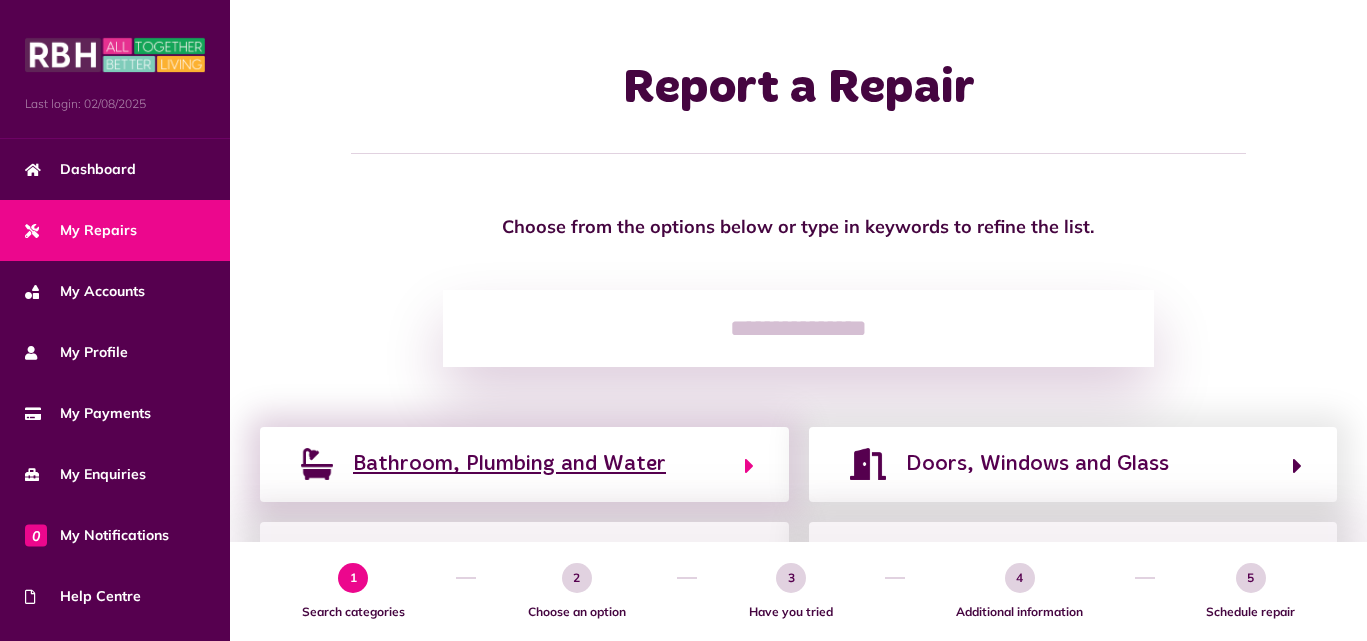 click on "Bathroom, Plumbing and Water" 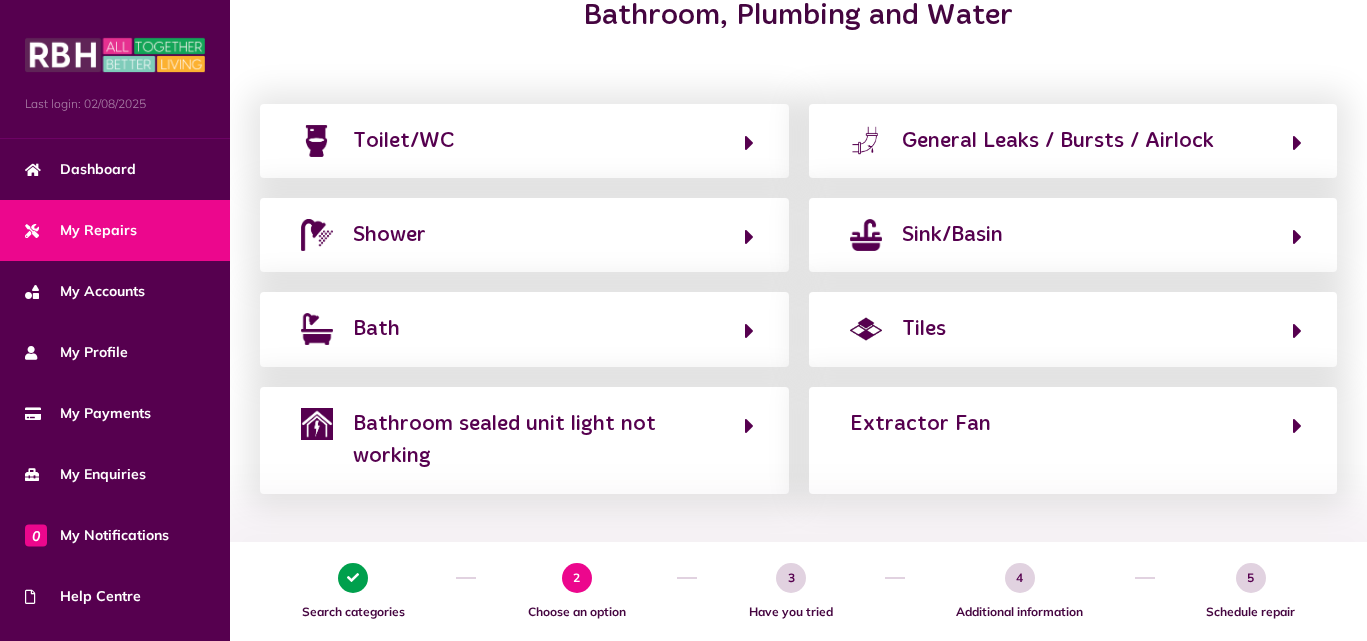 scroll, scrollTop: 275, scrollLeft: 0, axis: vertical 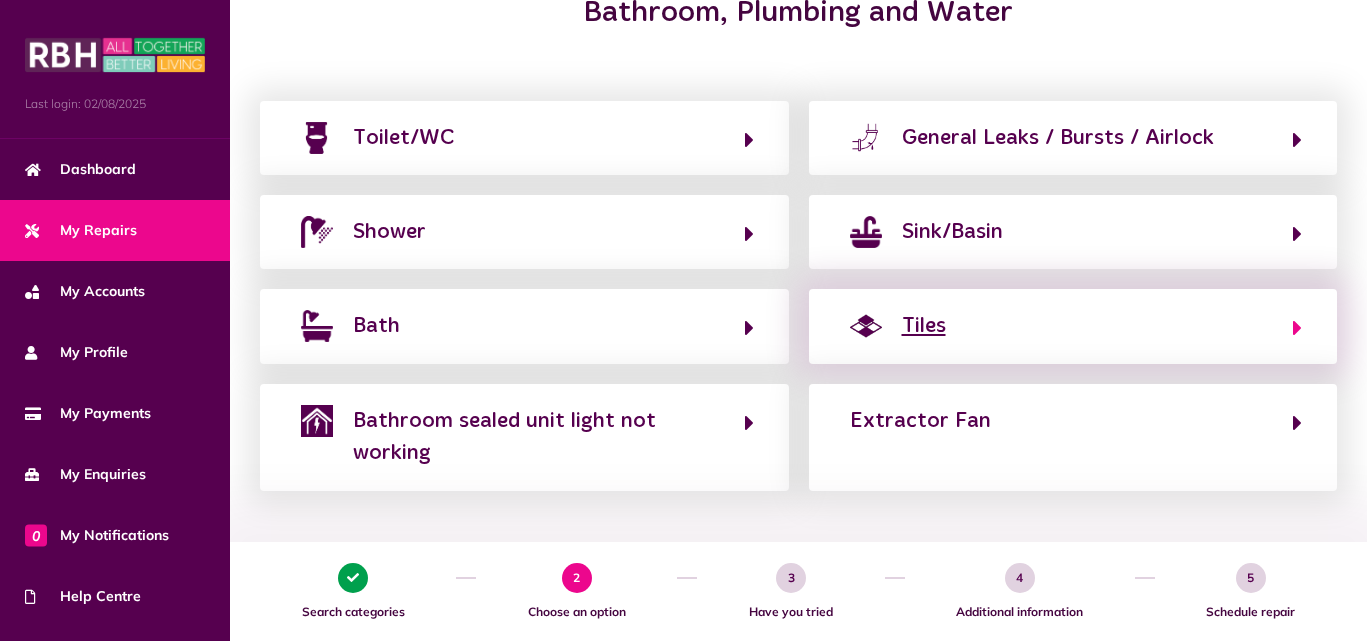 click on "Tiles" 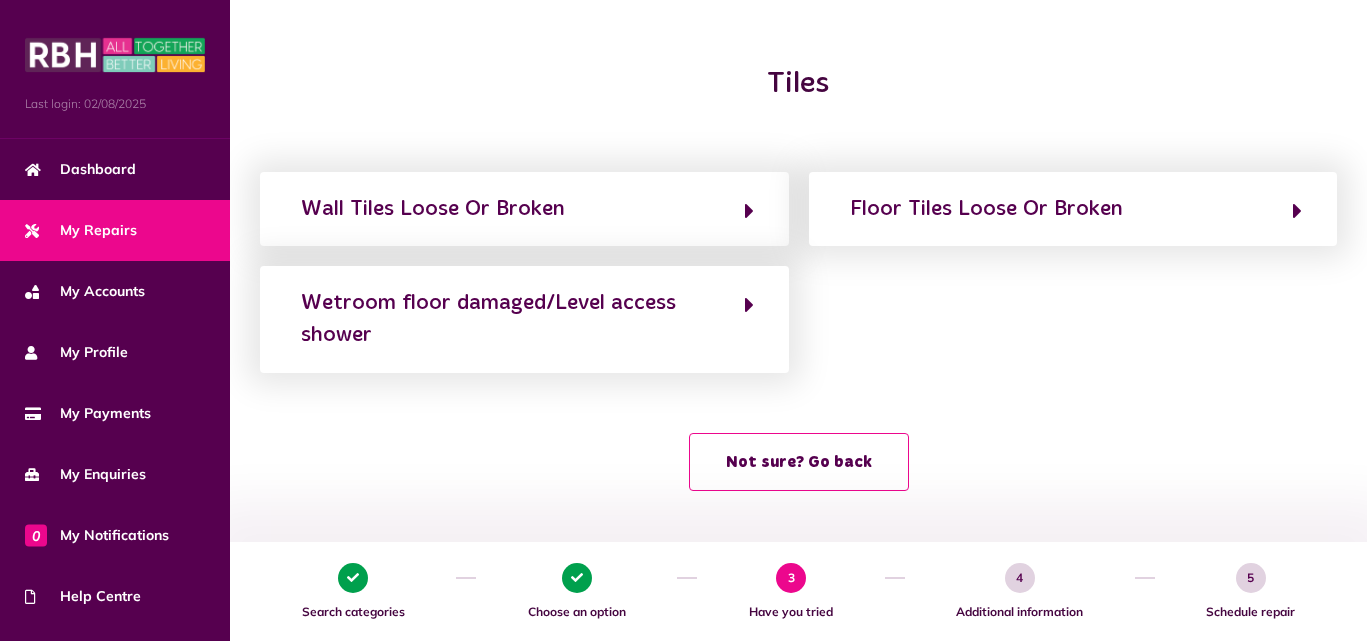 scroll, scrollTop: 208, scrollLeft: 0, axis: vertical 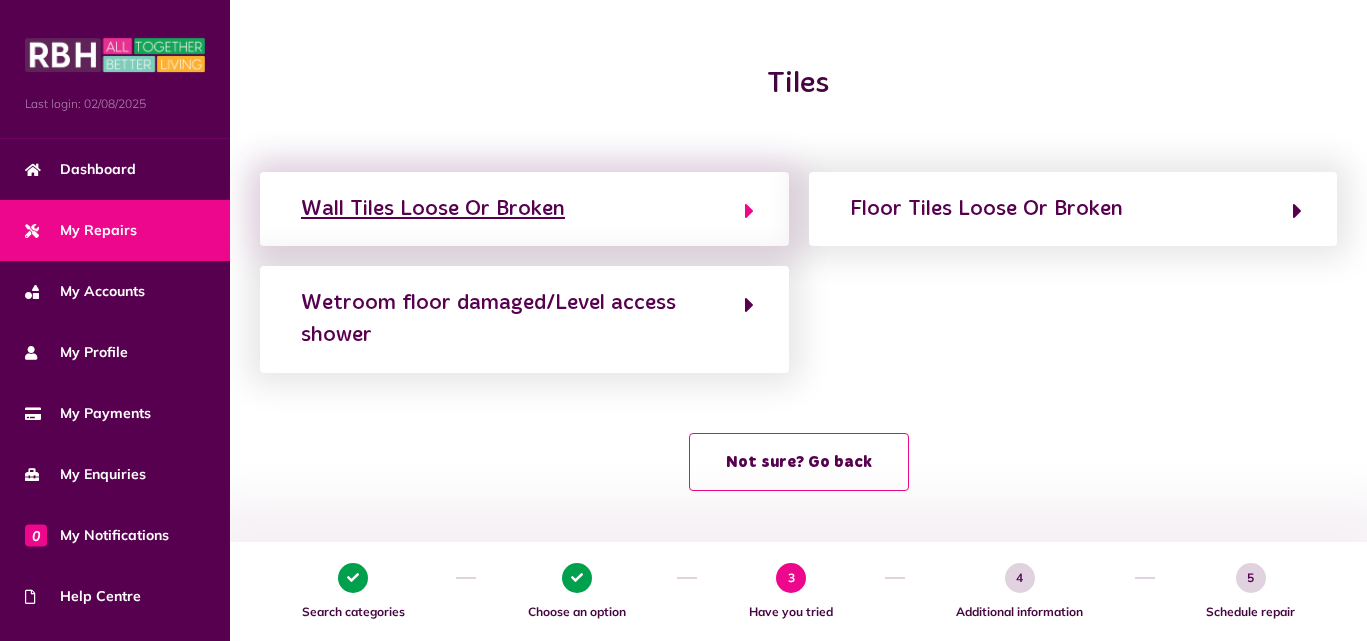 click on "Wall Tiles Loose Or Broken" 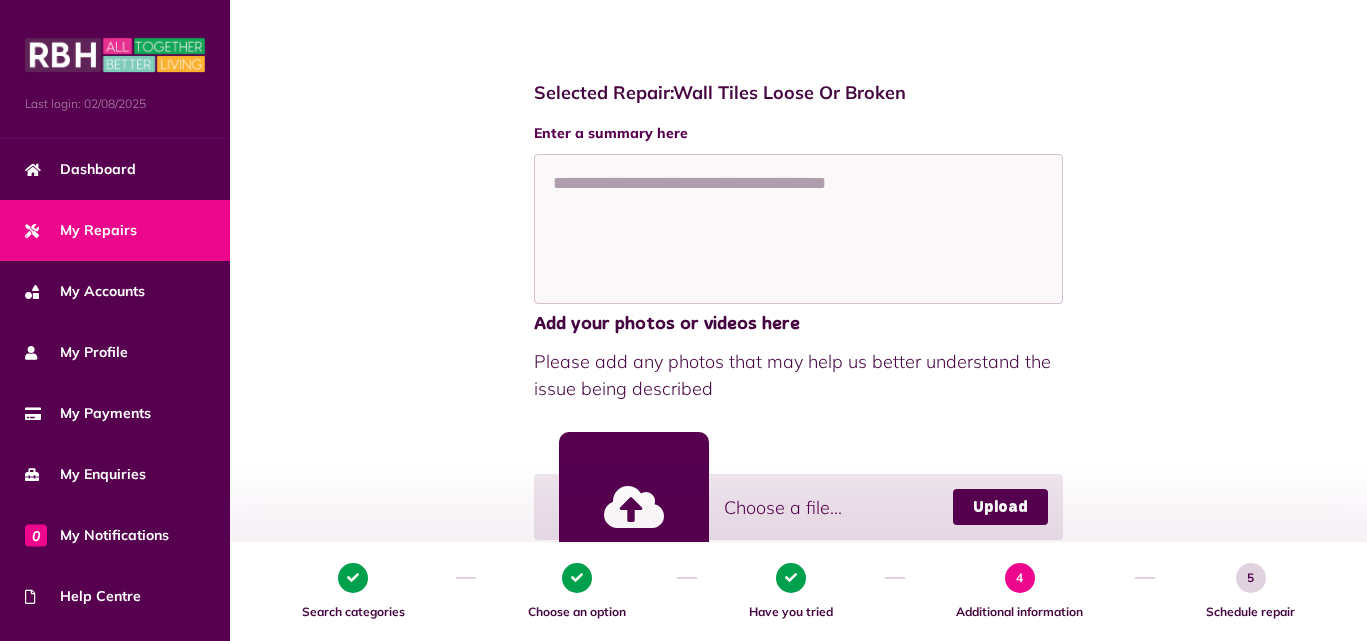 scroll, scrollTop: 0, scrollLeft: 0, axis: both 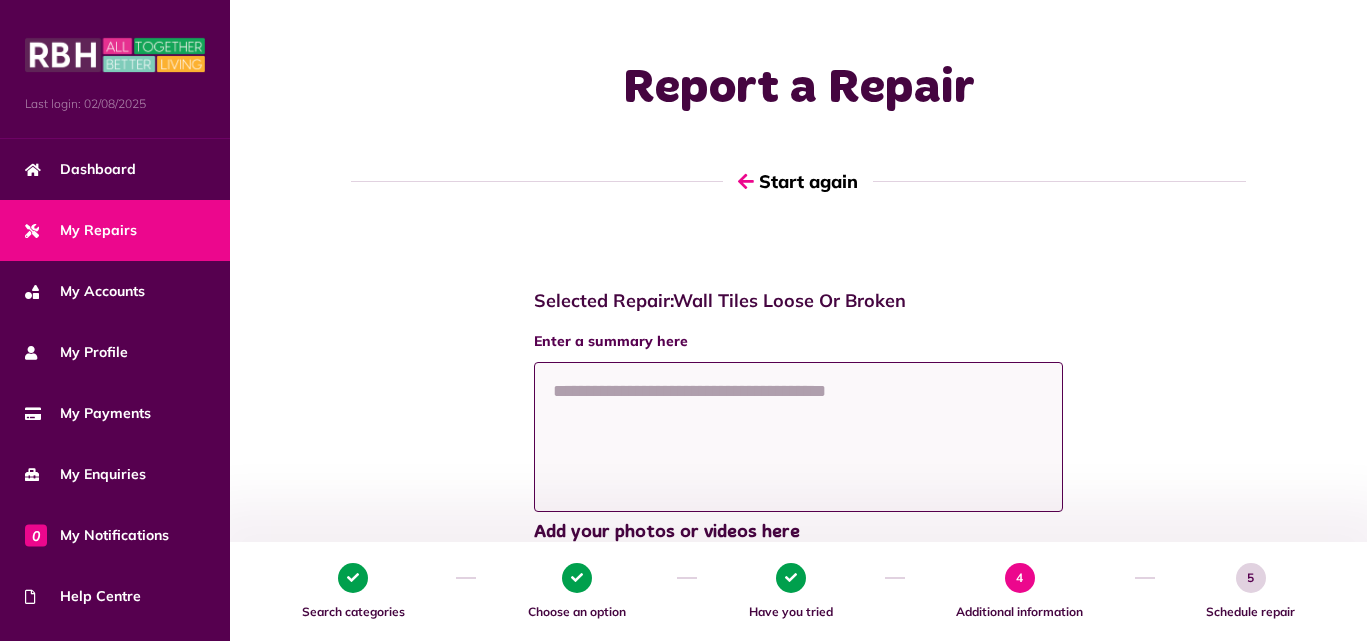 click 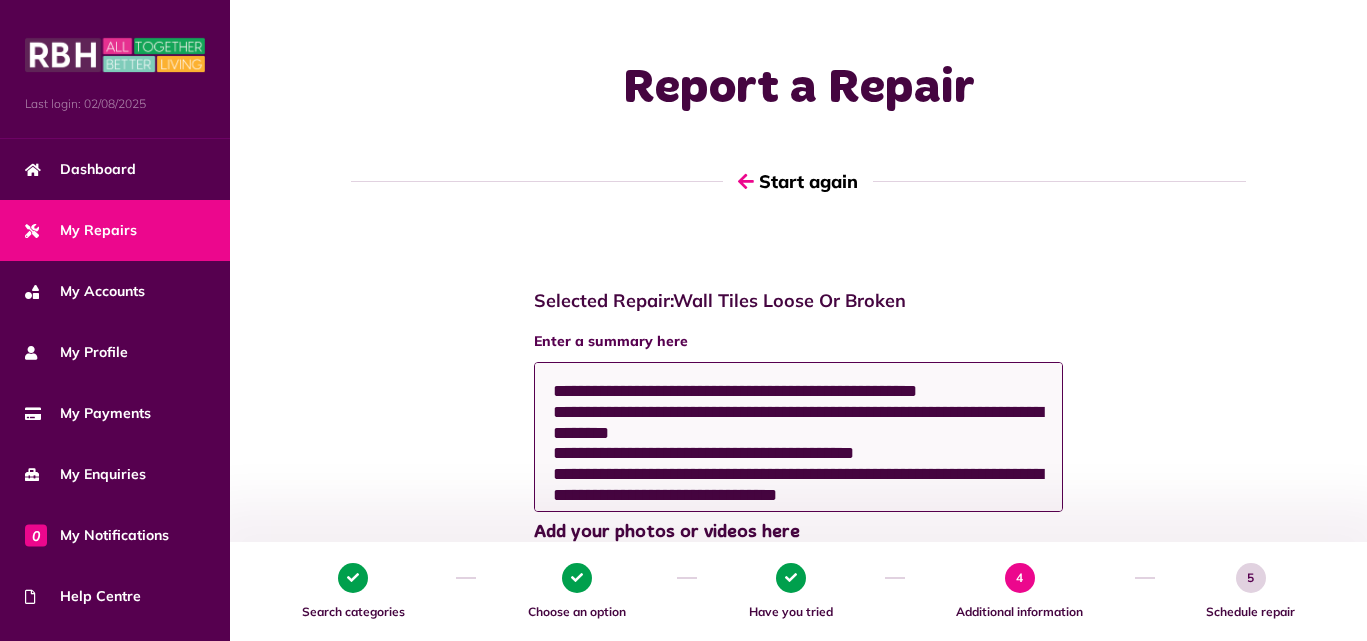 click on "**********" 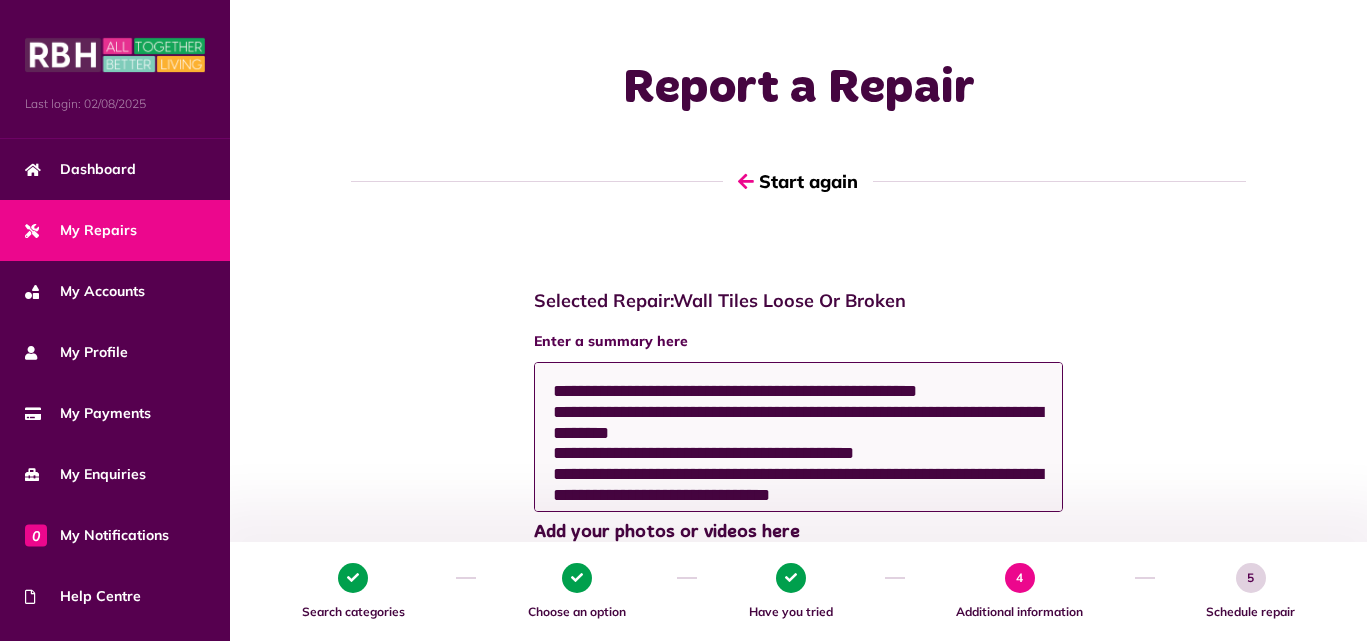 click on "**********" 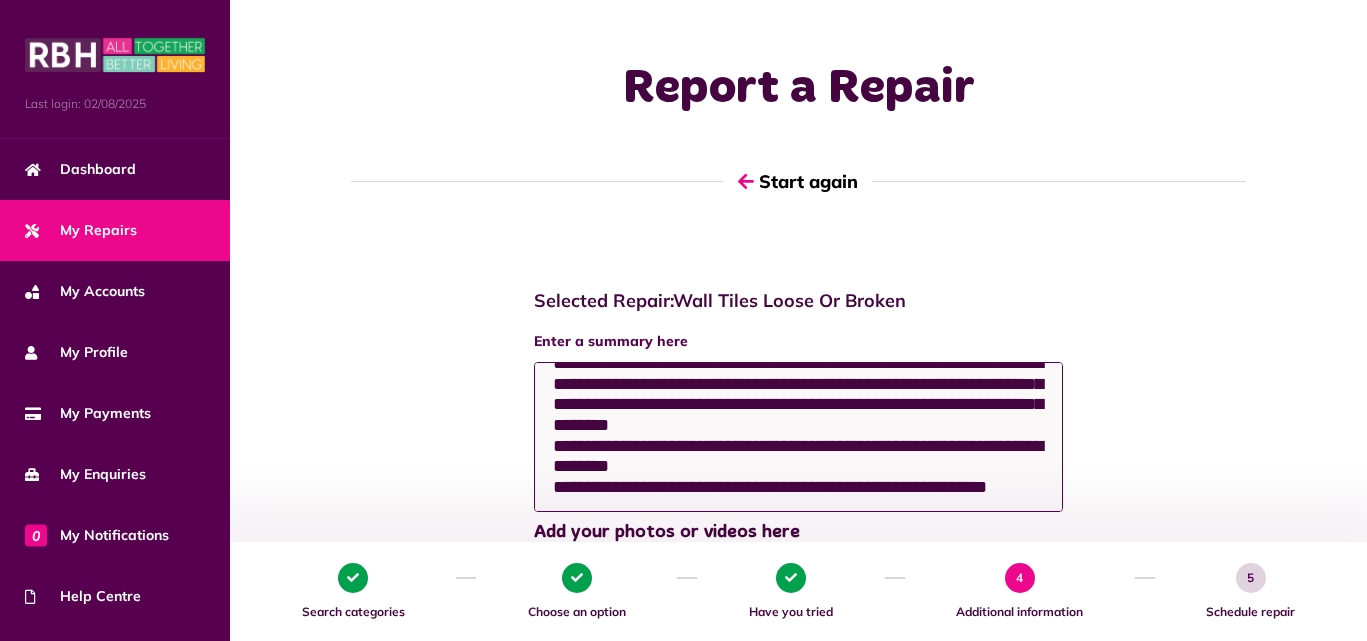 scroll, scrollTop: 148, scrollLeft: 0, axis: vertical 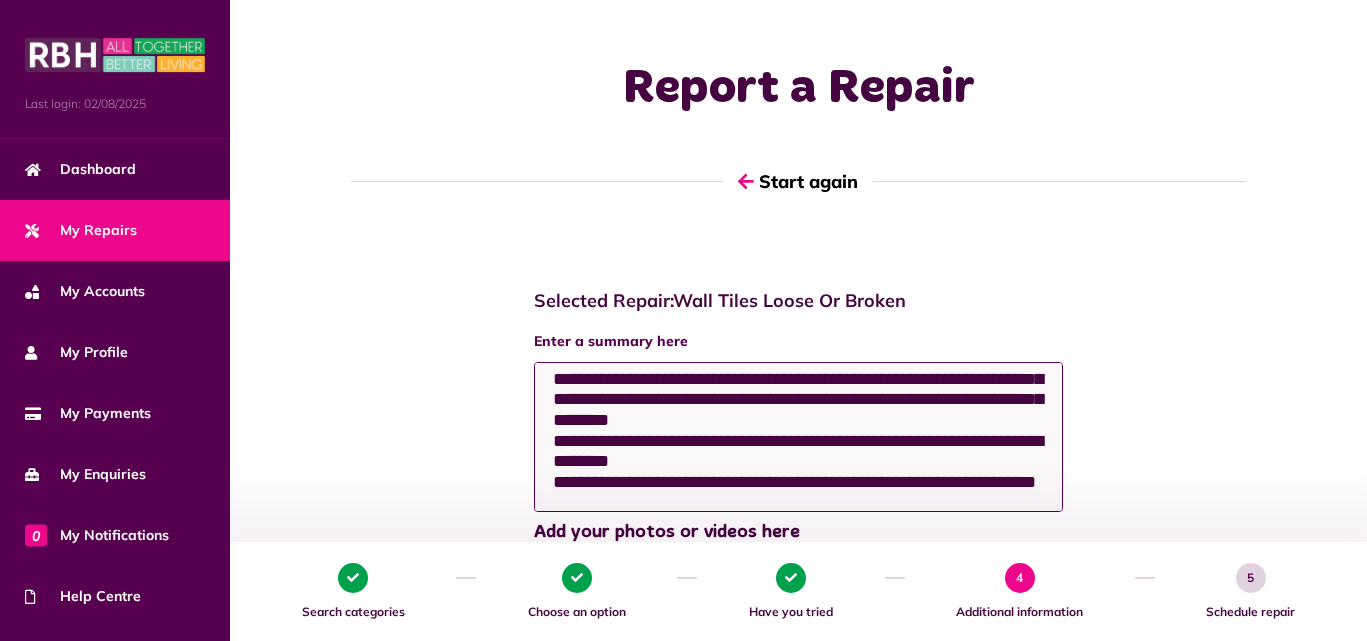 drag, startPoint x: 651, startPoint y: 481, endPoint x: 549, endPoint y: 466, distance: 103.09704 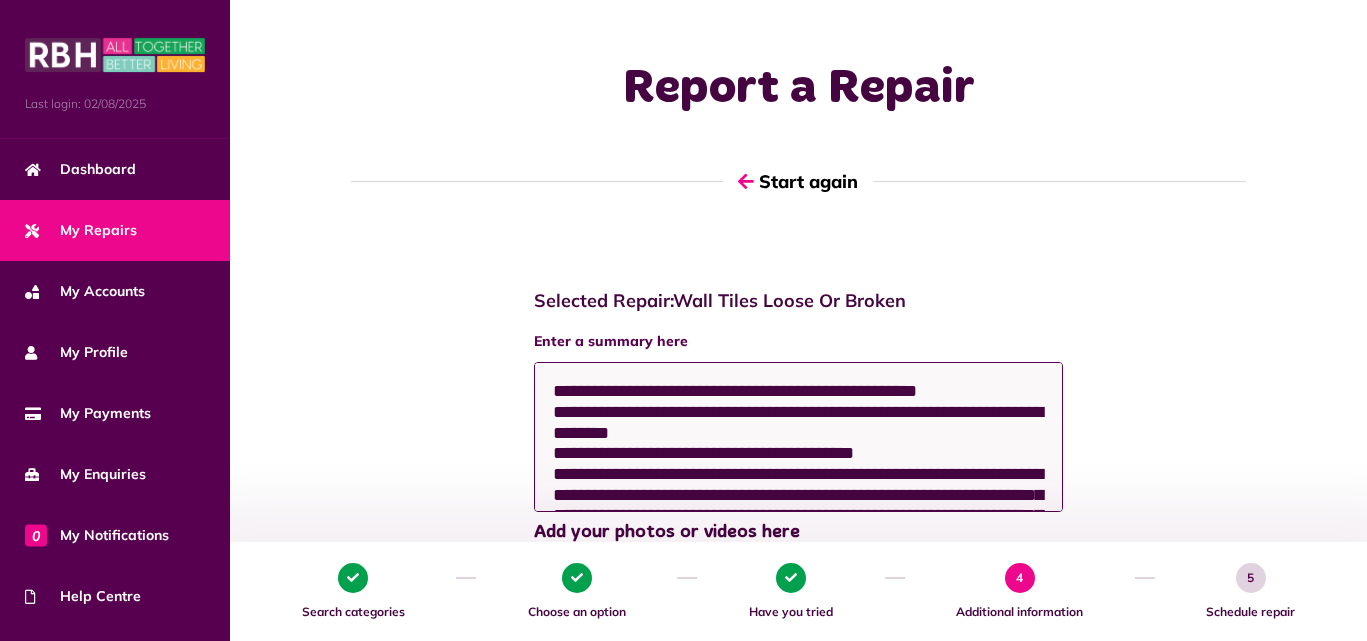 scroll, scrollTop: 0, scrollLeft: 0, axis: both 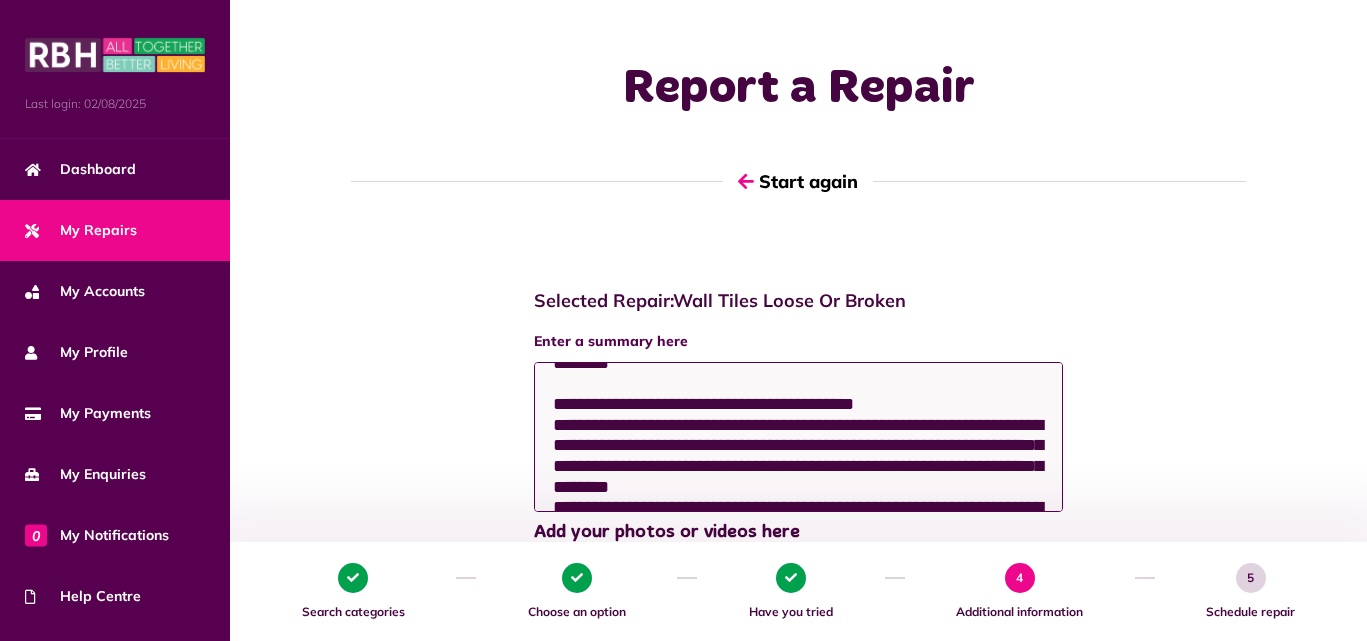 click on "**********" 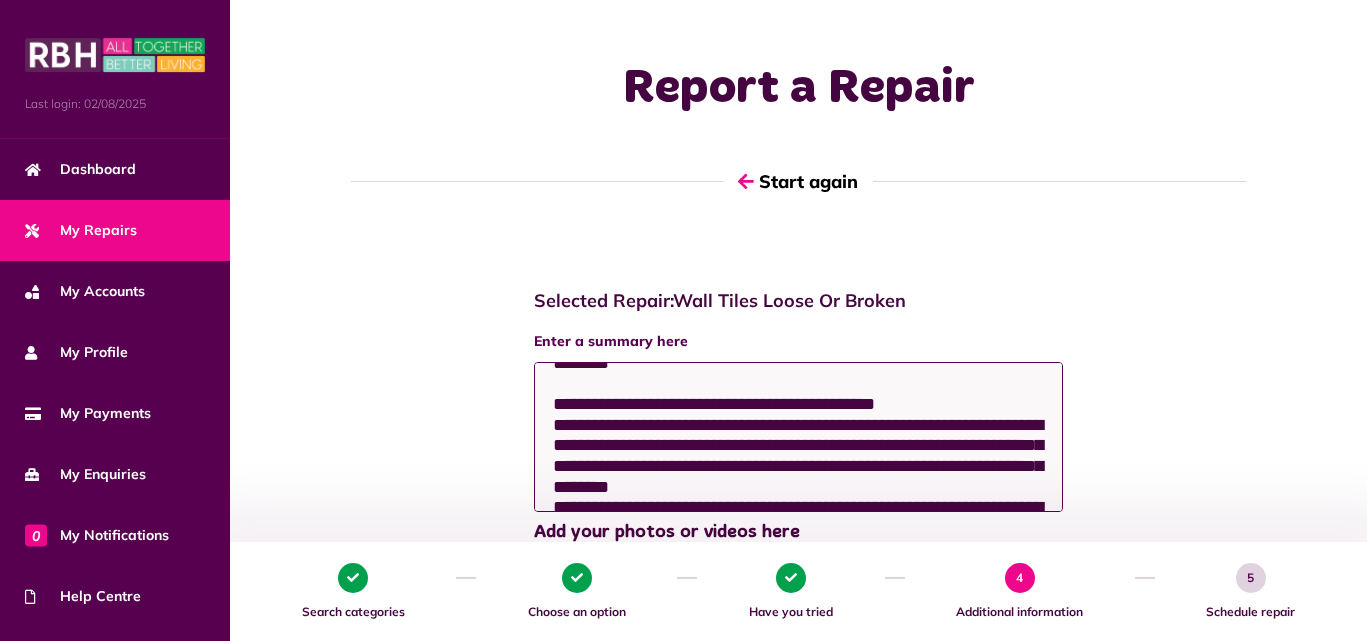 click on "**********" 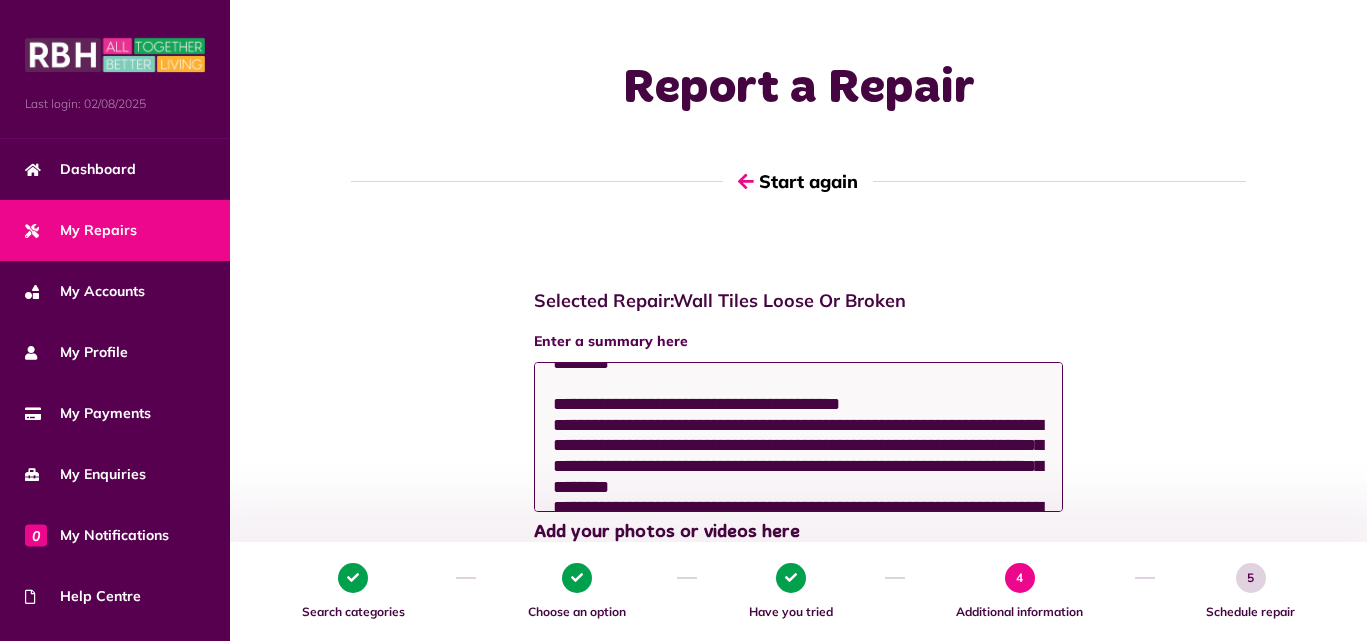 click on "**********" 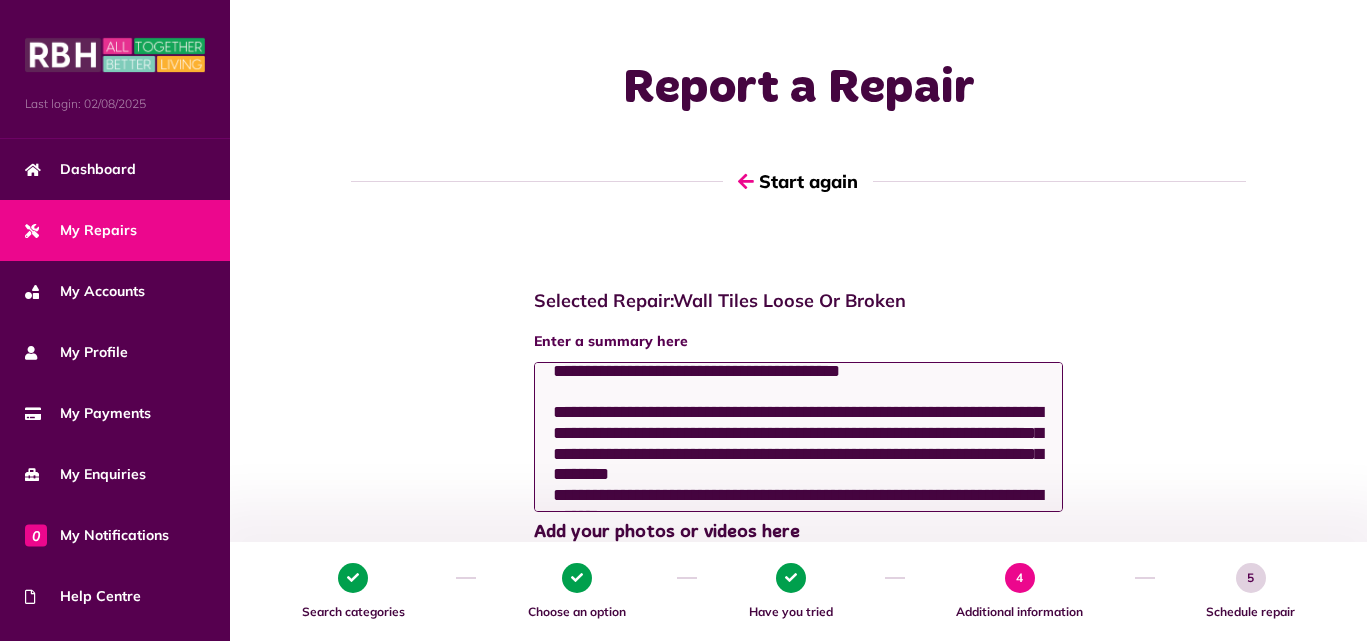 scroll, scrollTop: 107, scrollLeft: 0, axis: vertical 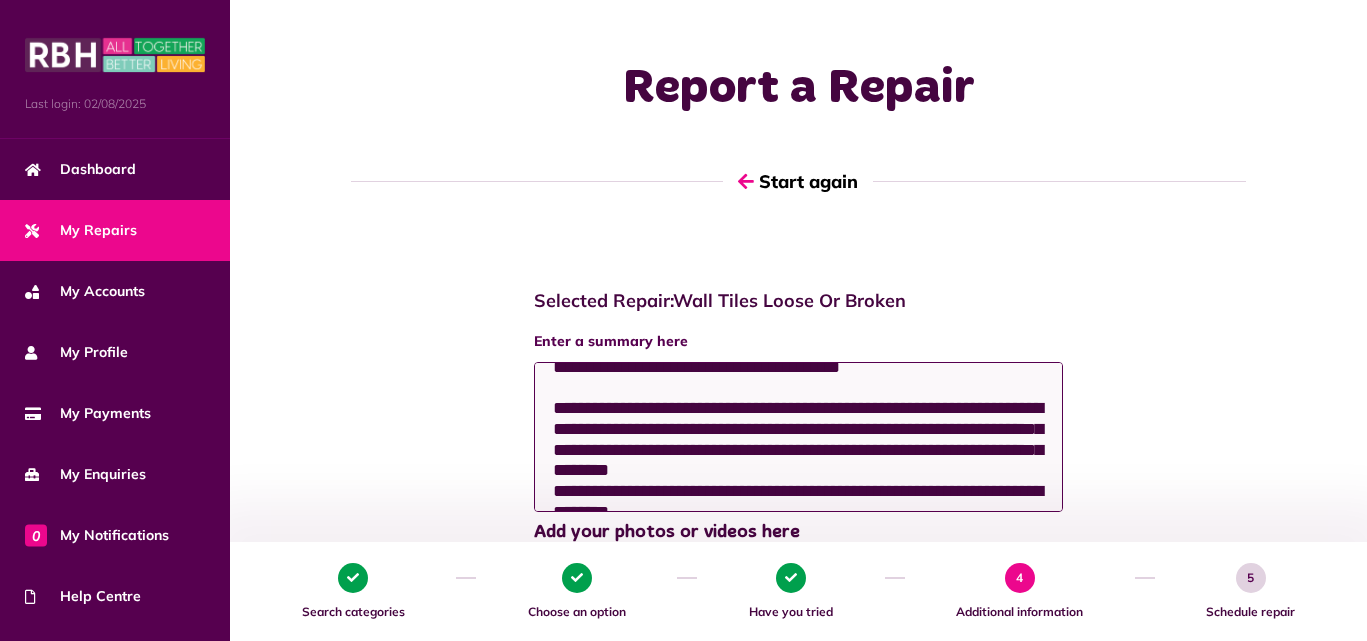 click on "**********" 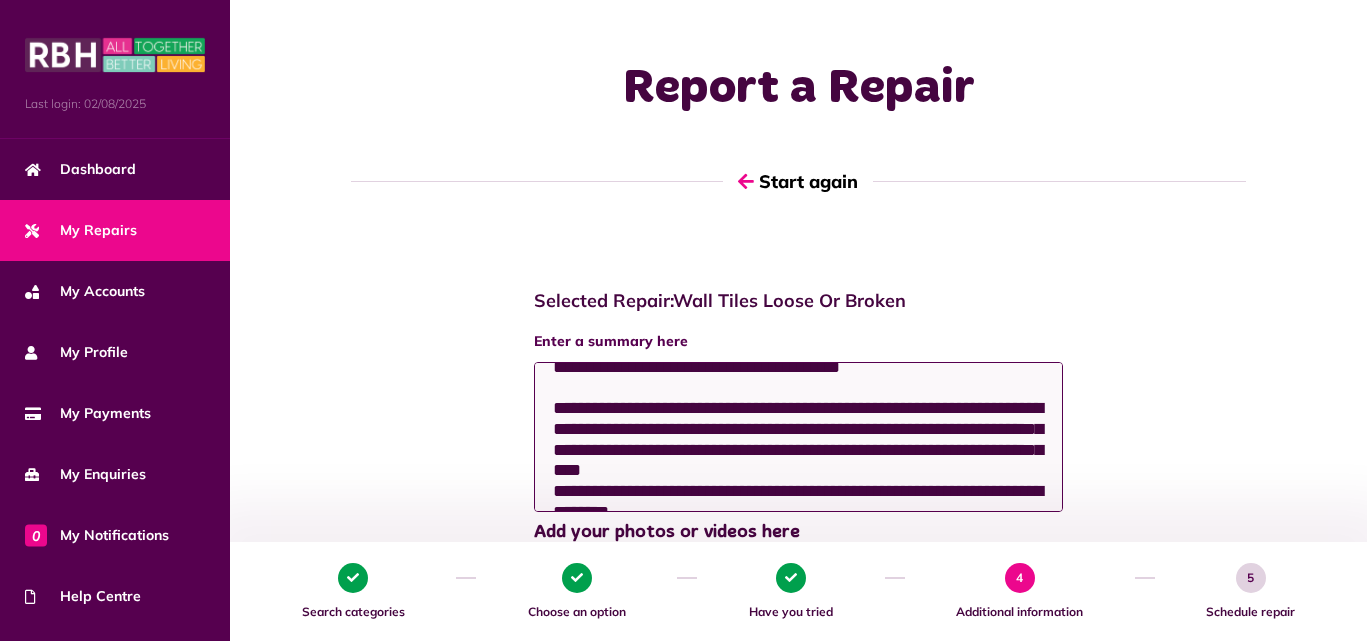click on "**********" 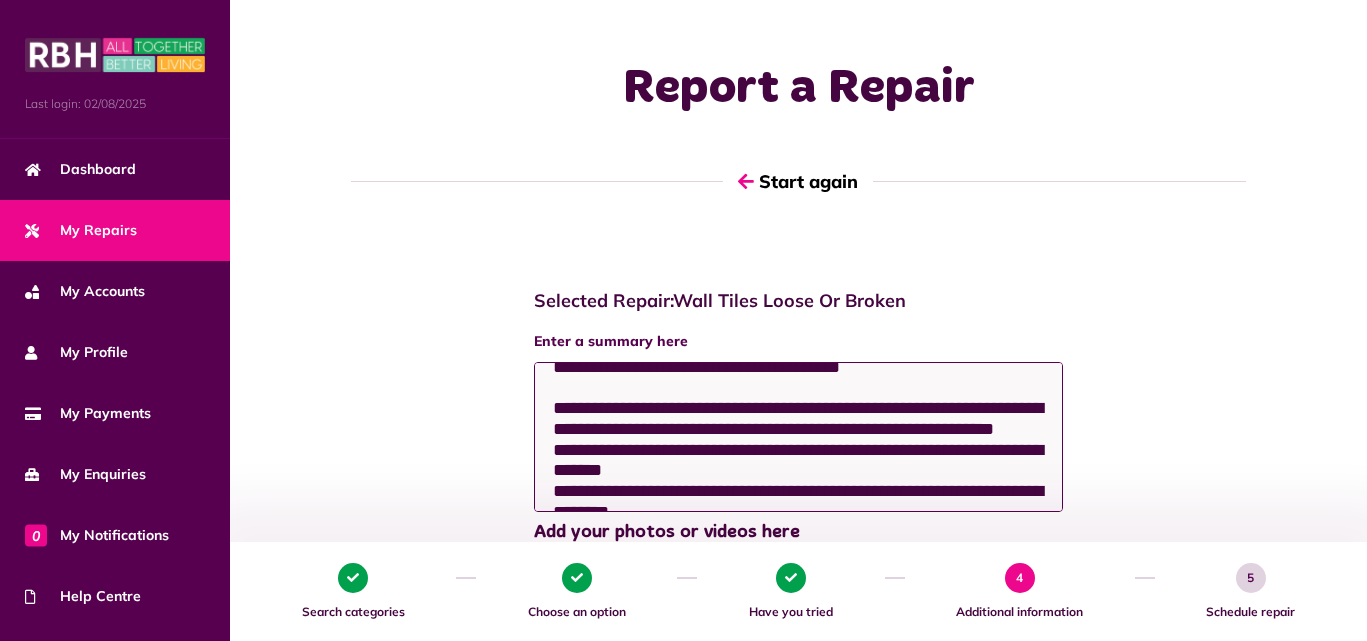 click on "**********" 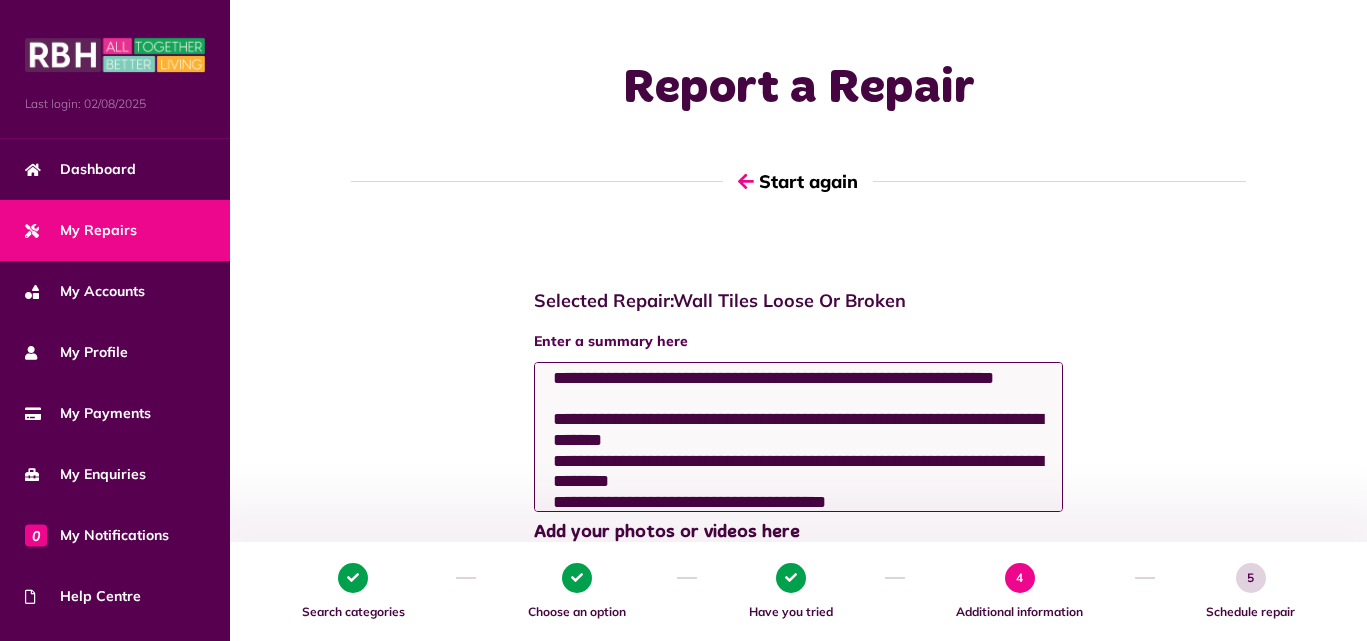 scroll, scrollTop: 165, scrollLeft: 0, axis: vertical 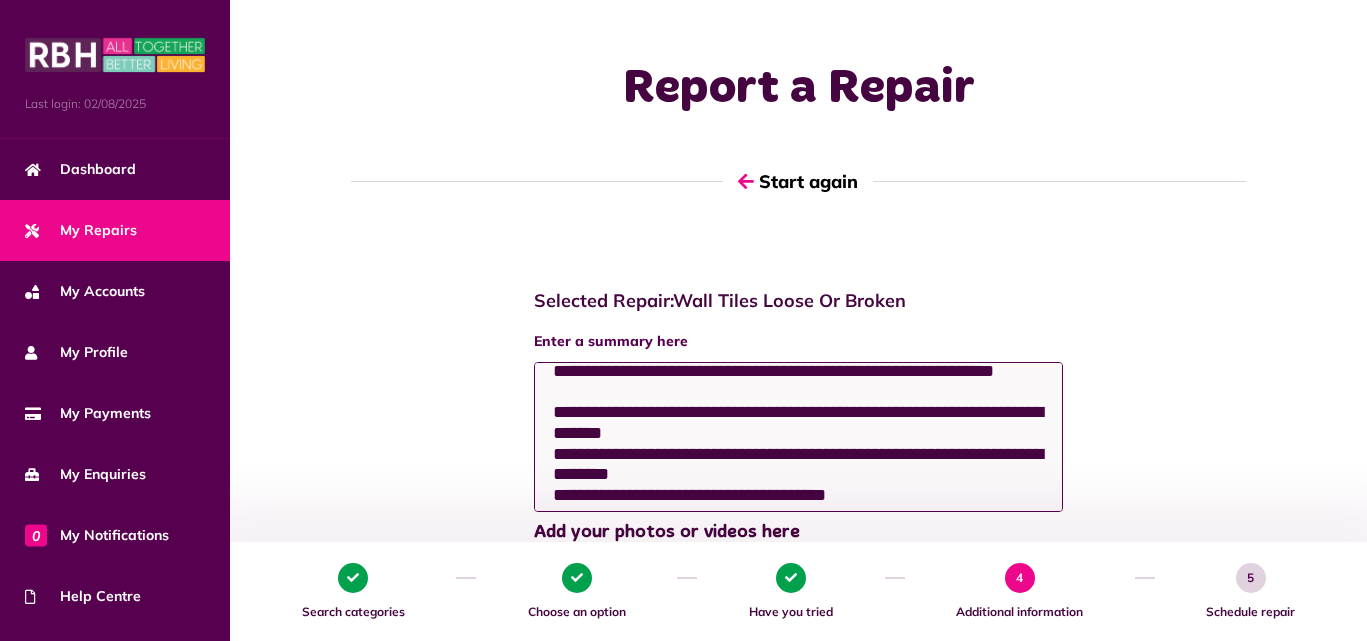 click on "**********" 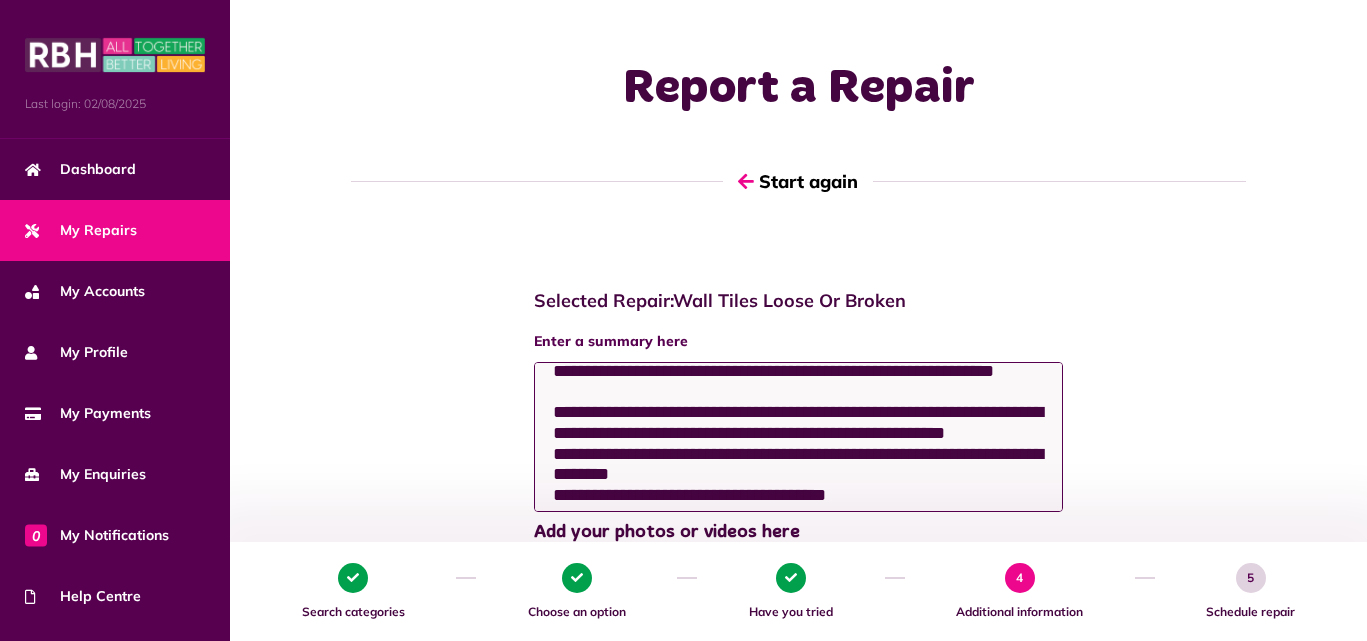 click on "**********" 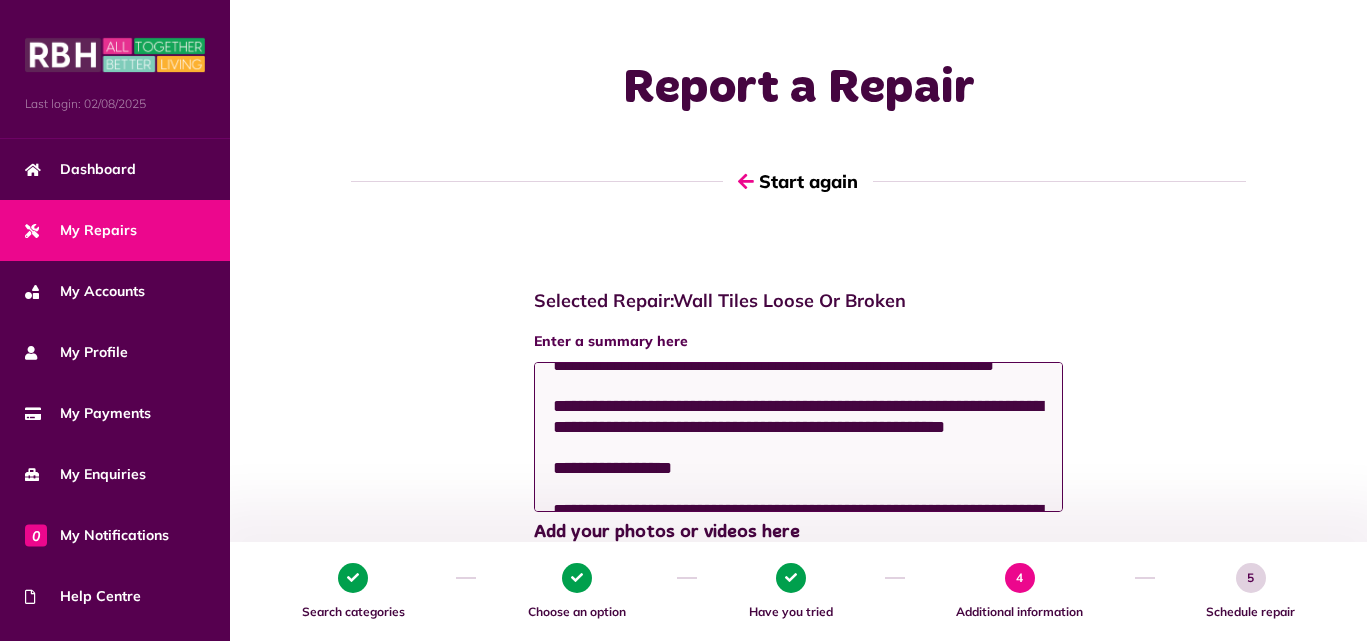 scroll, scrollTop: 255, scrollLeft: 0, axis: vertical 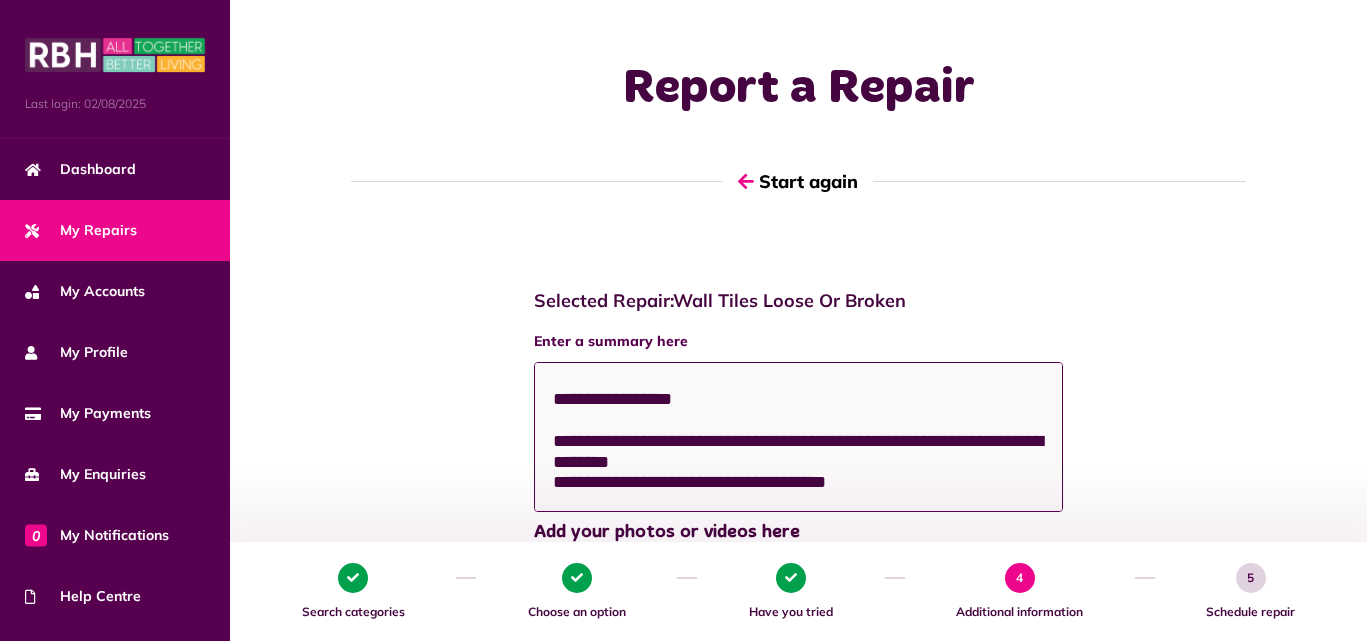 click on "**********" 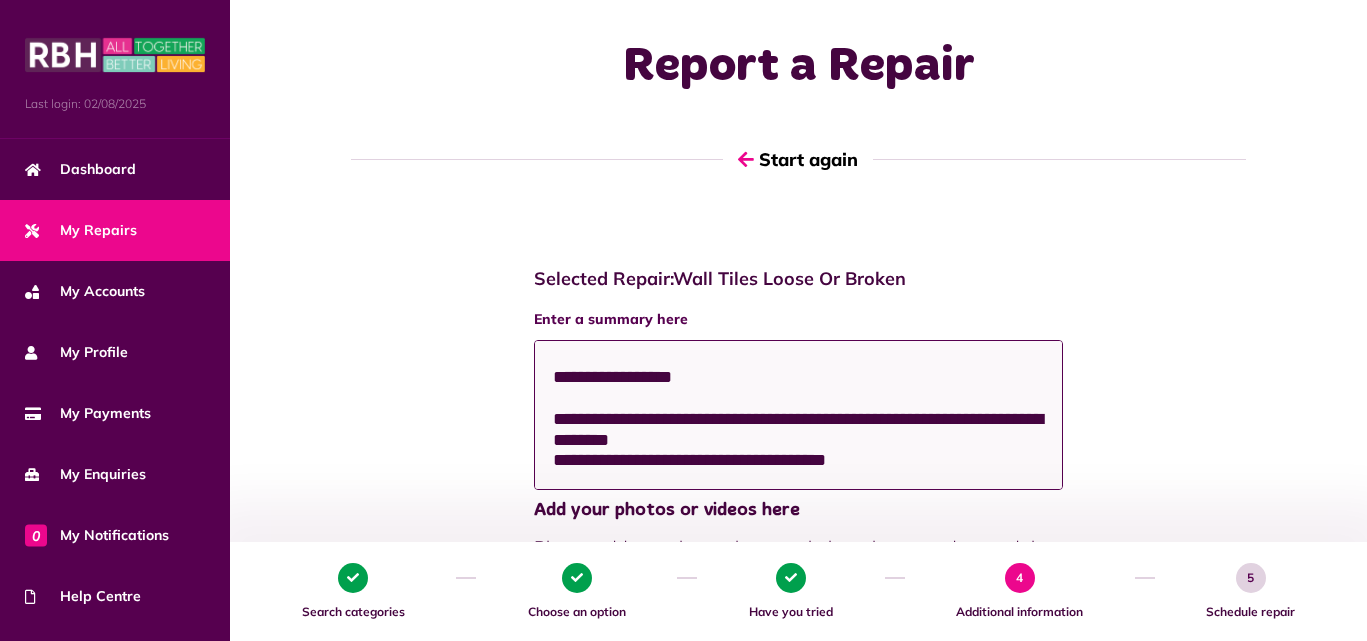 scroll, scrollTop: 26, scrollLeft: 0, axis: vertical 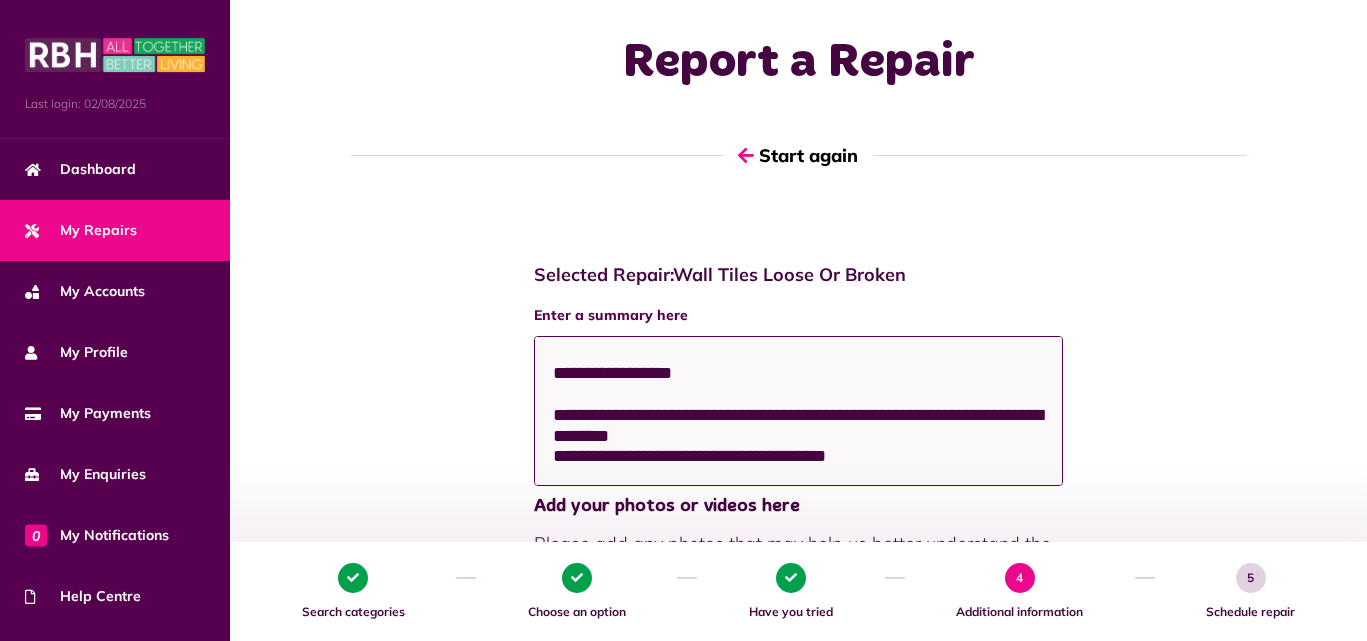 click on "**********" 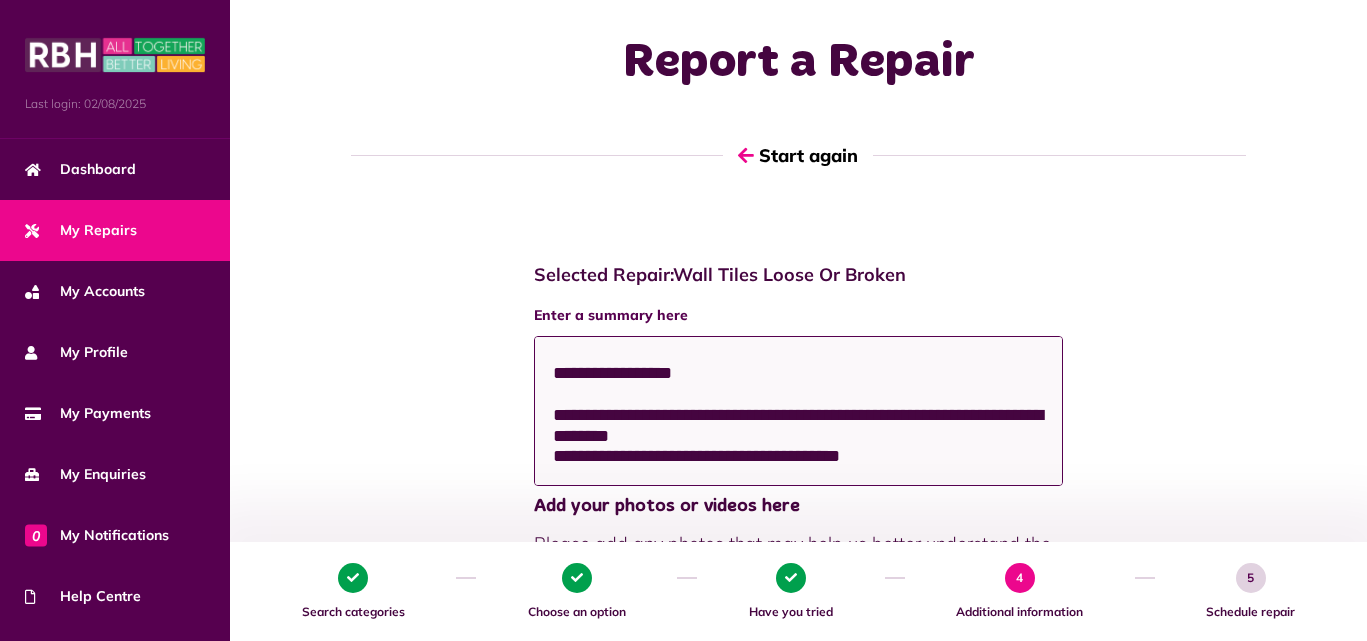 scroll, scrollTop: 291, scrollLeft: 0, axis: vertical 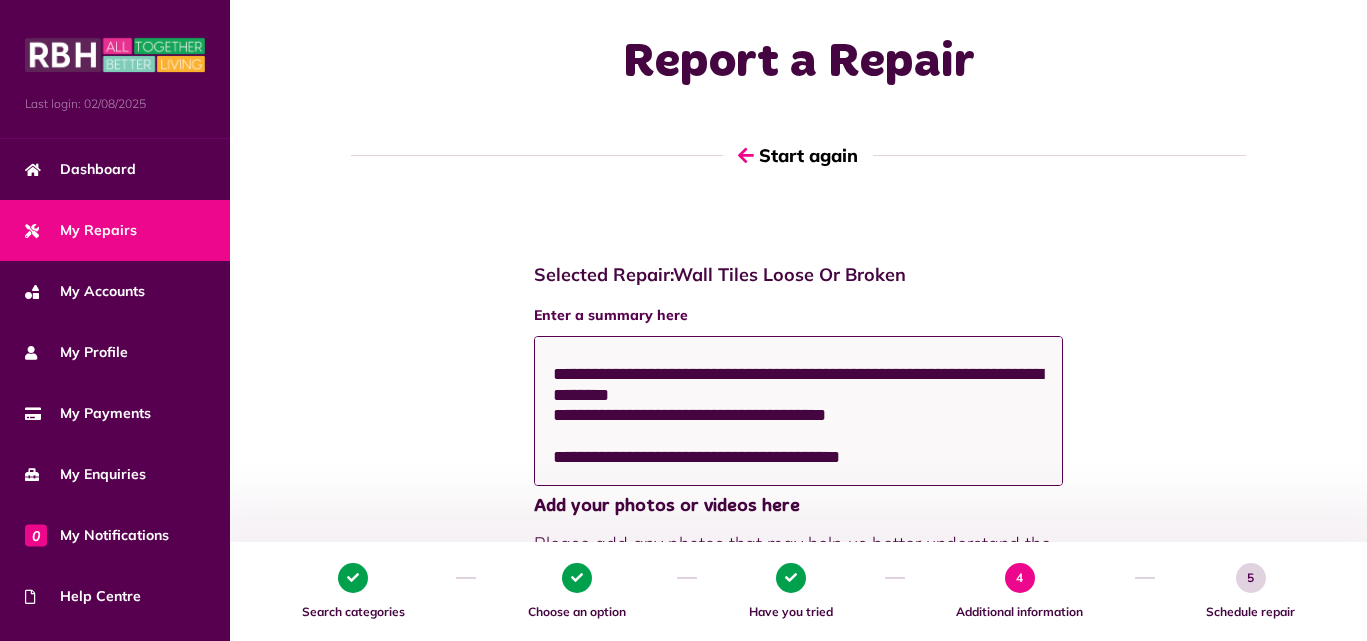 drag, startPoint x: 960, startPoint y: 470, endPoint x: 546, endPoint y: 468, distance: 414.00482 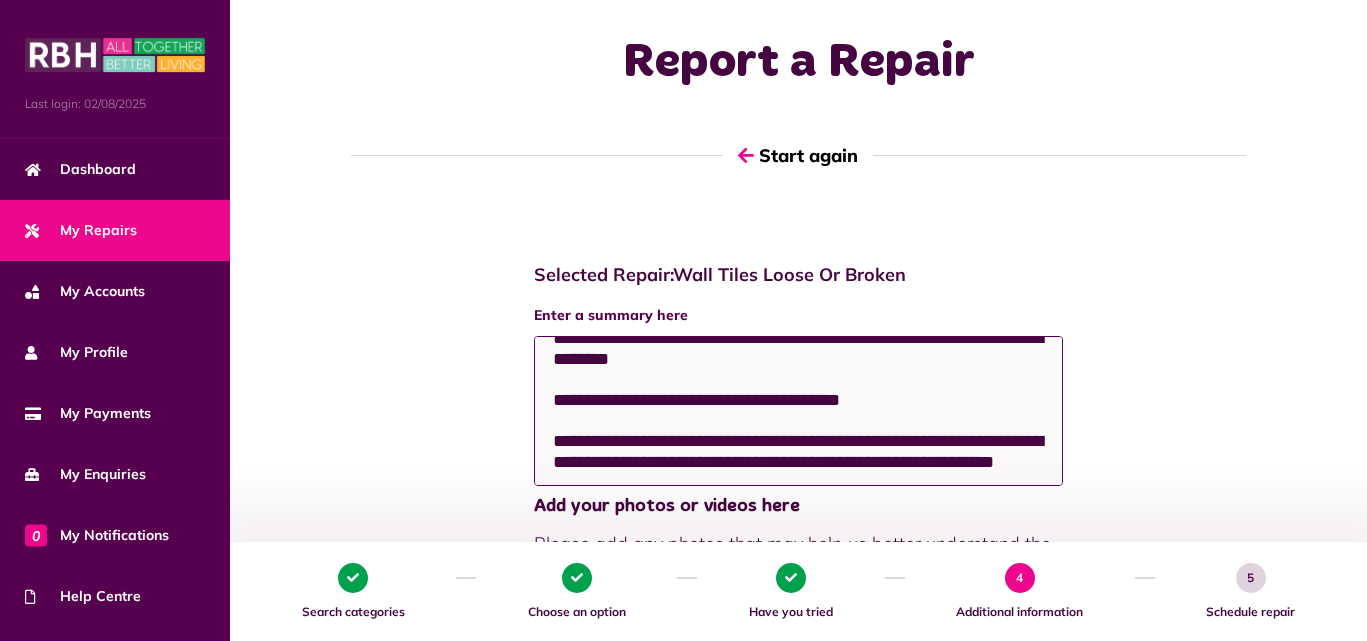 scroll, scrollTop: 57, scrollLeft: 0, axis: vertical 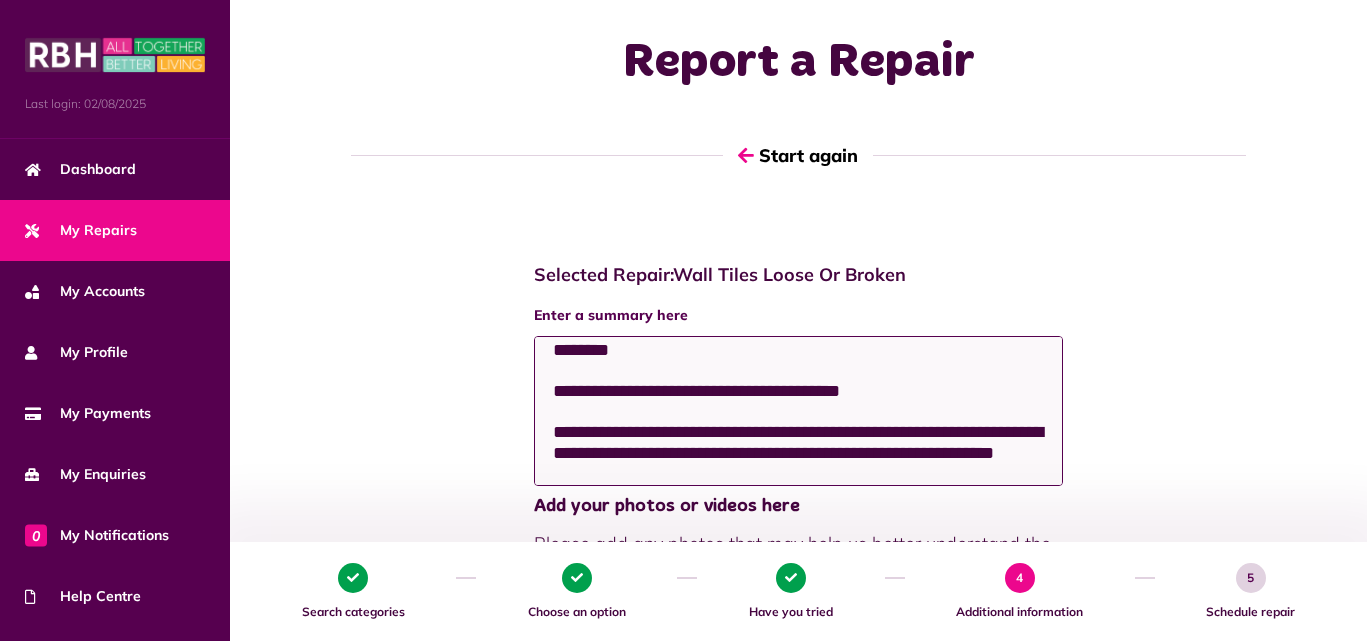 drag, startPoint x: 865, startPoint y: 391, endPoint x: 702, endPoint y: 391, distance: 163 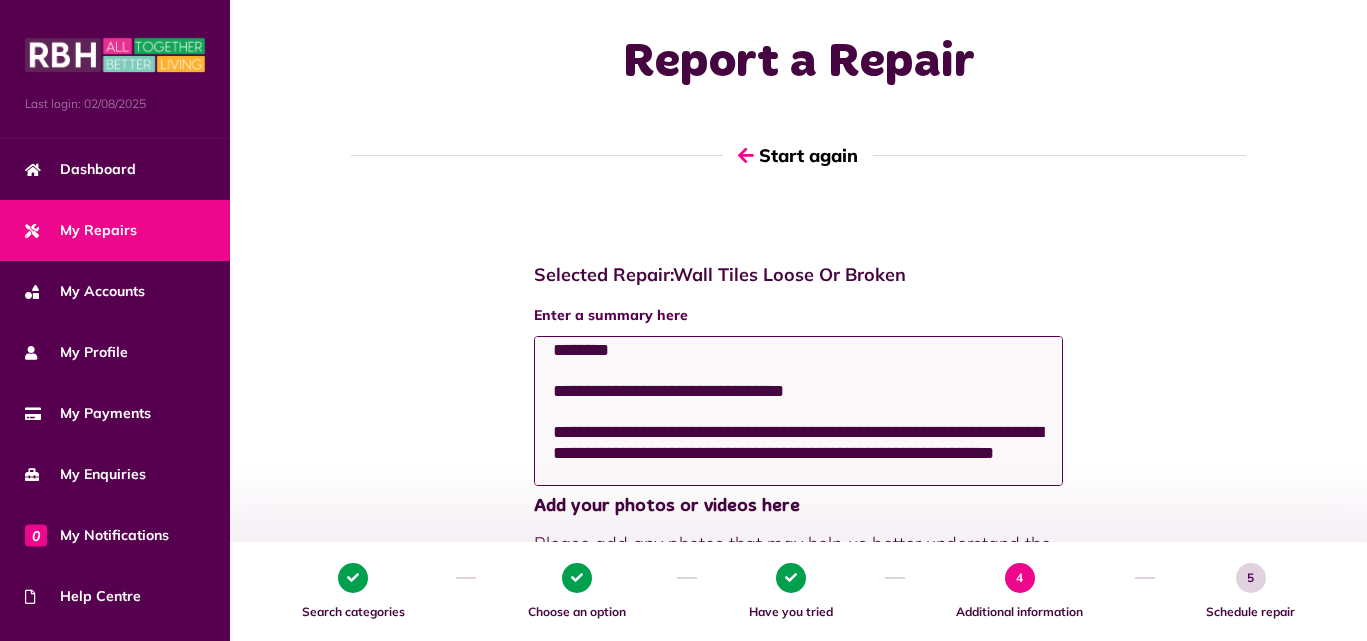 click on "**********" 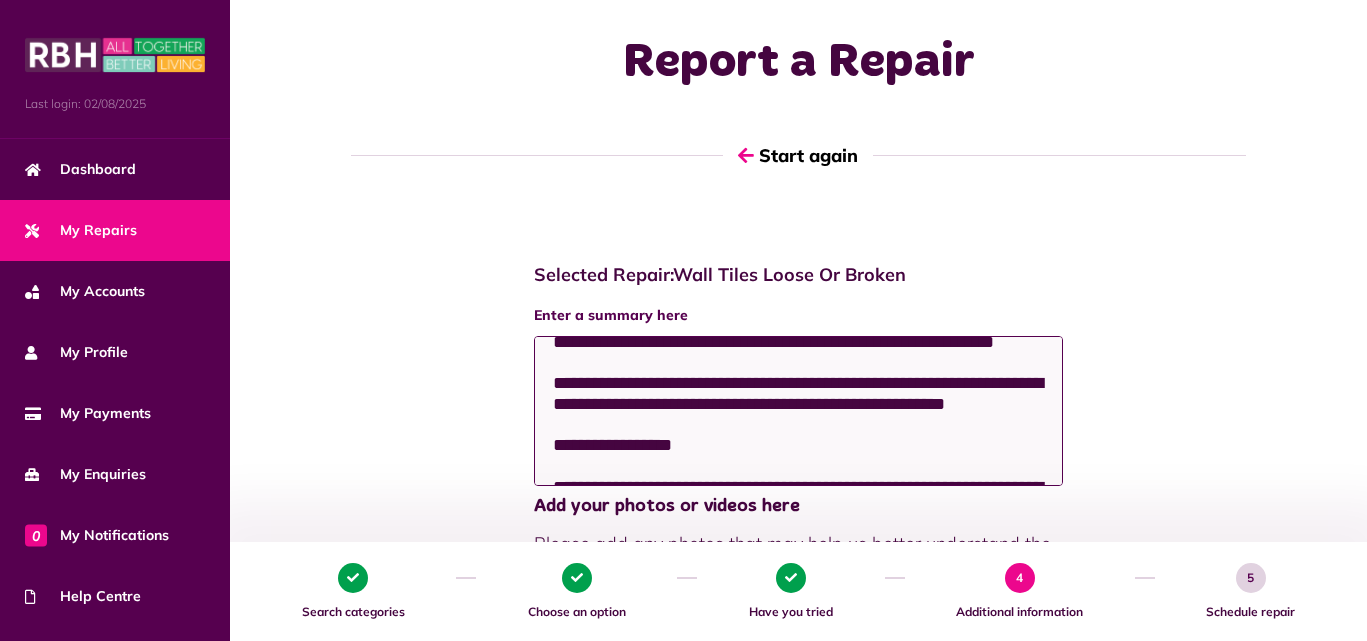 scroll, scrollTop: 172, scrollLeft: 0, axis: vertical 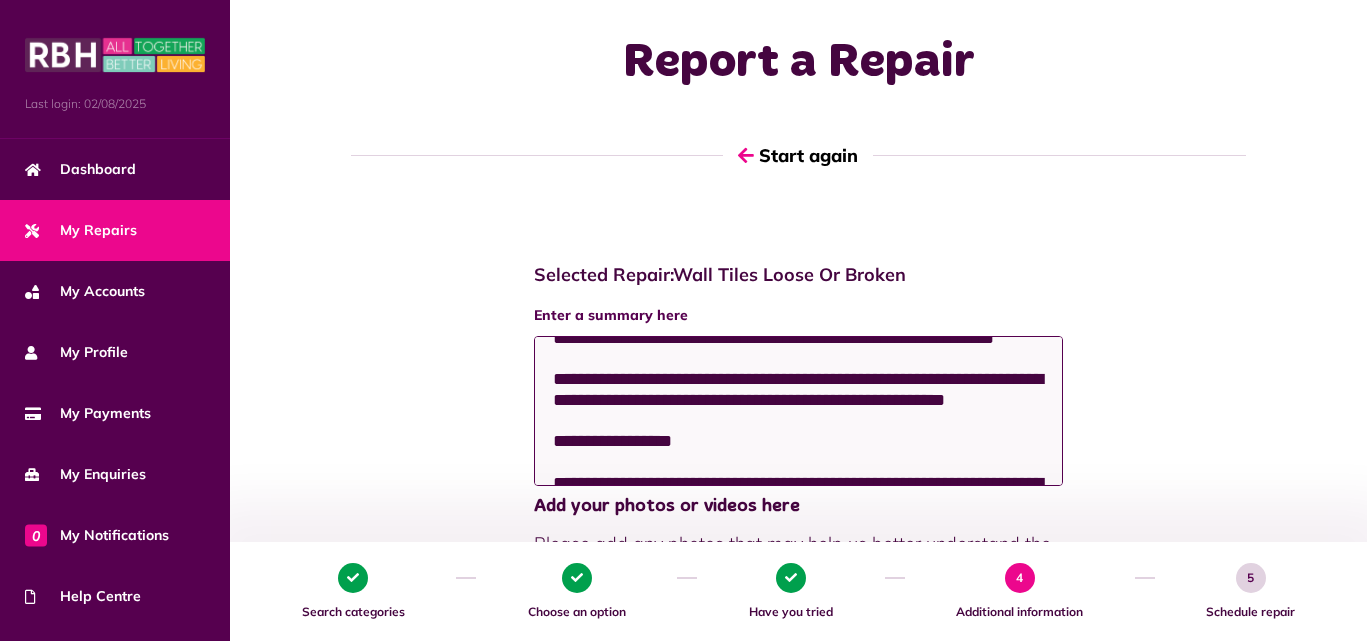 click on "**********" 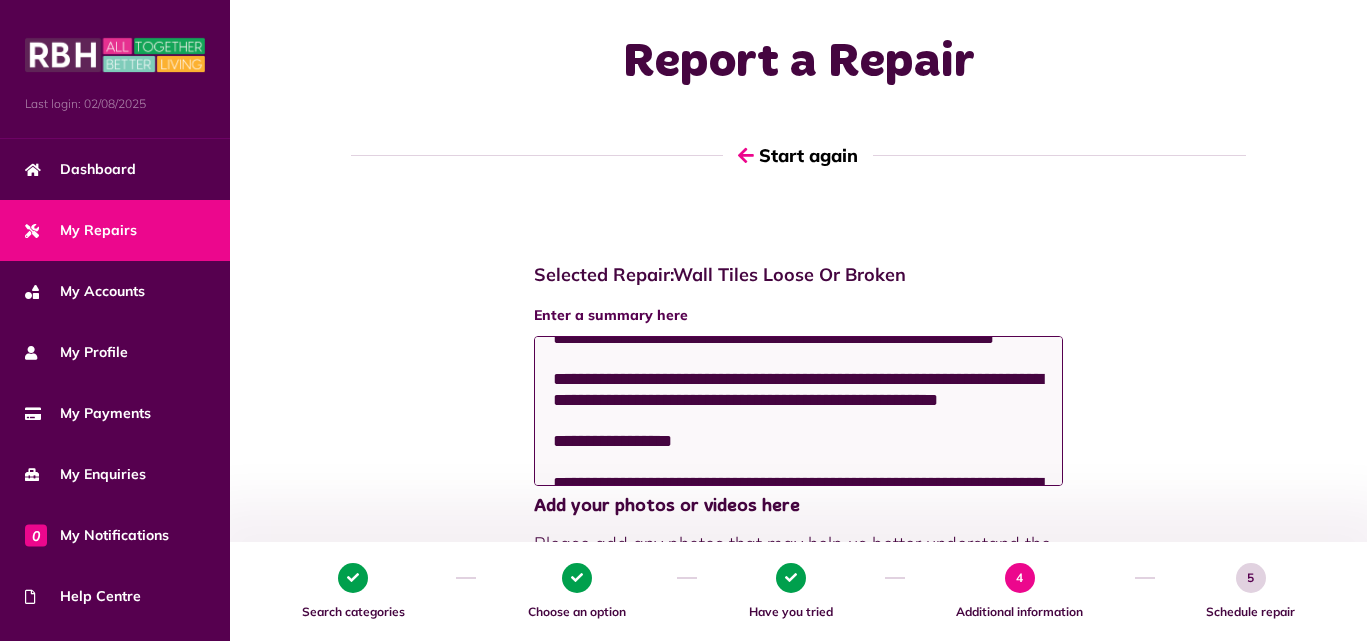 click on "**********" 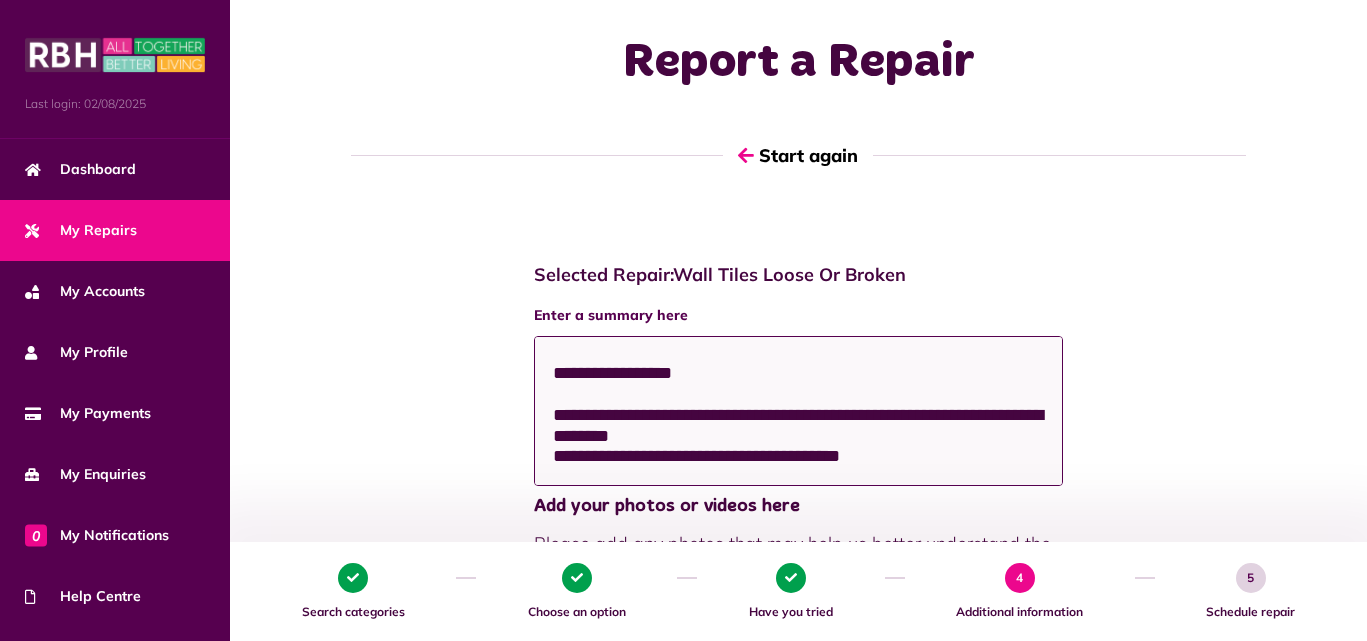scroll, scrollTop: 308, scrollLeft: 0, axis: vertical 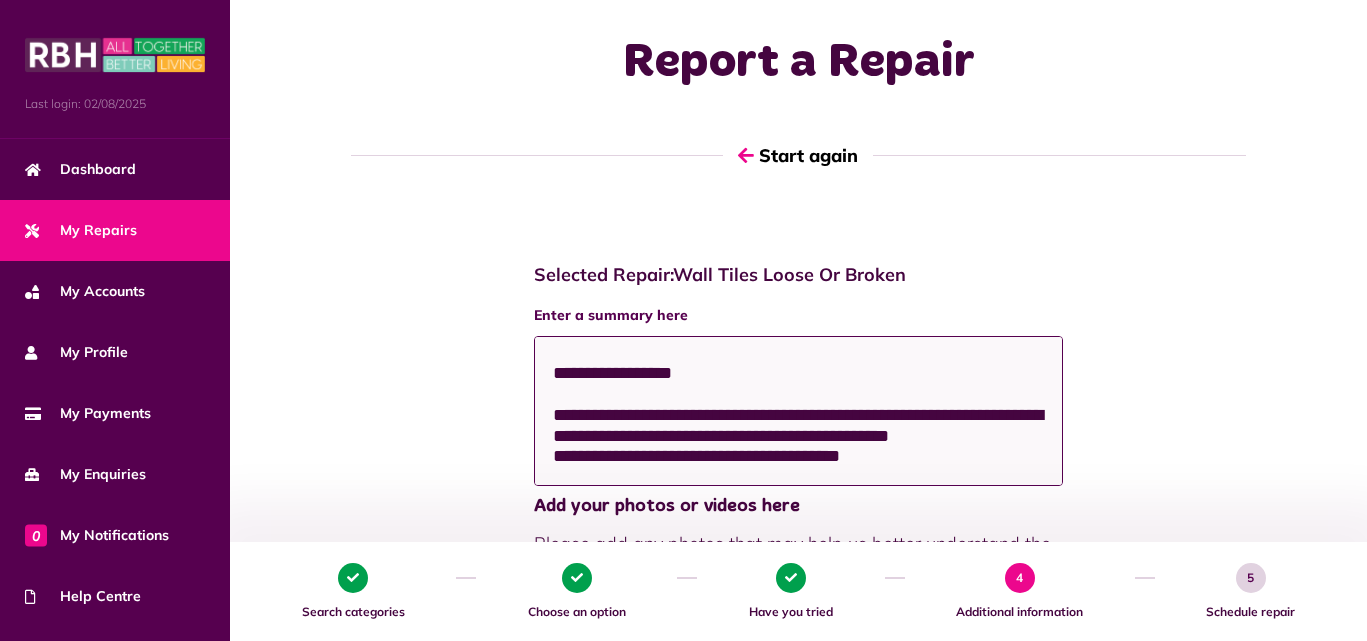 click on "**********" 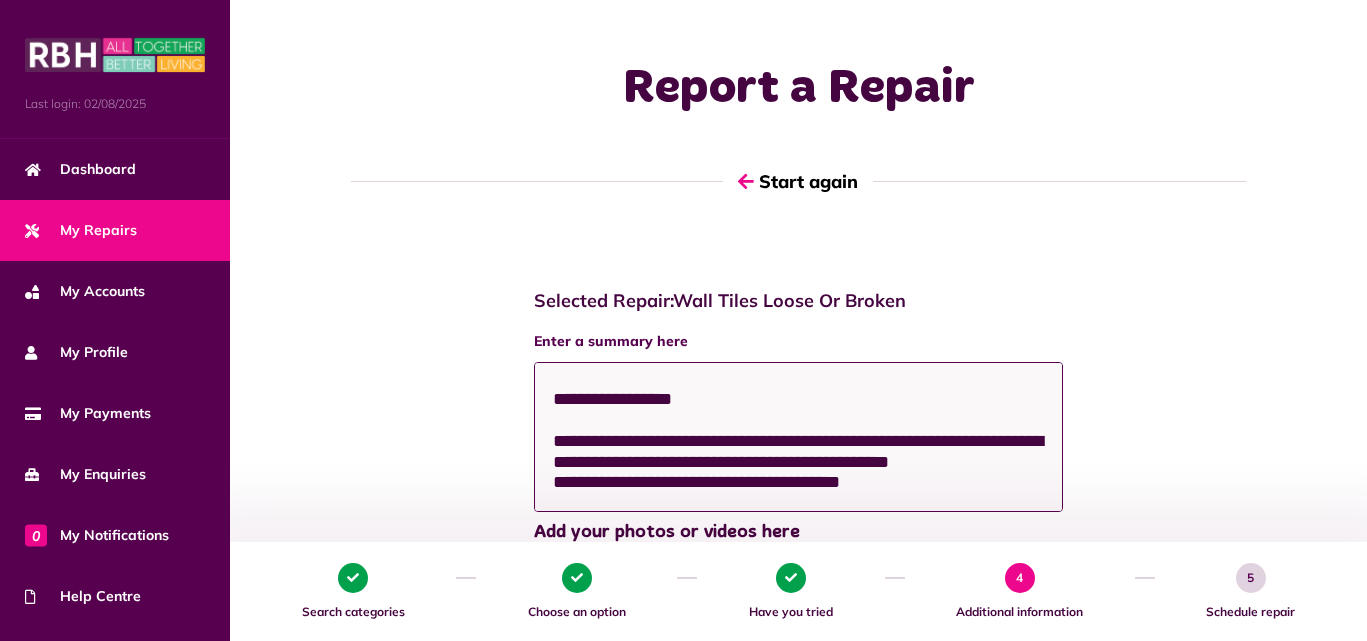scroll, scrollTop: 0, scrollLeft: 0, axis: both 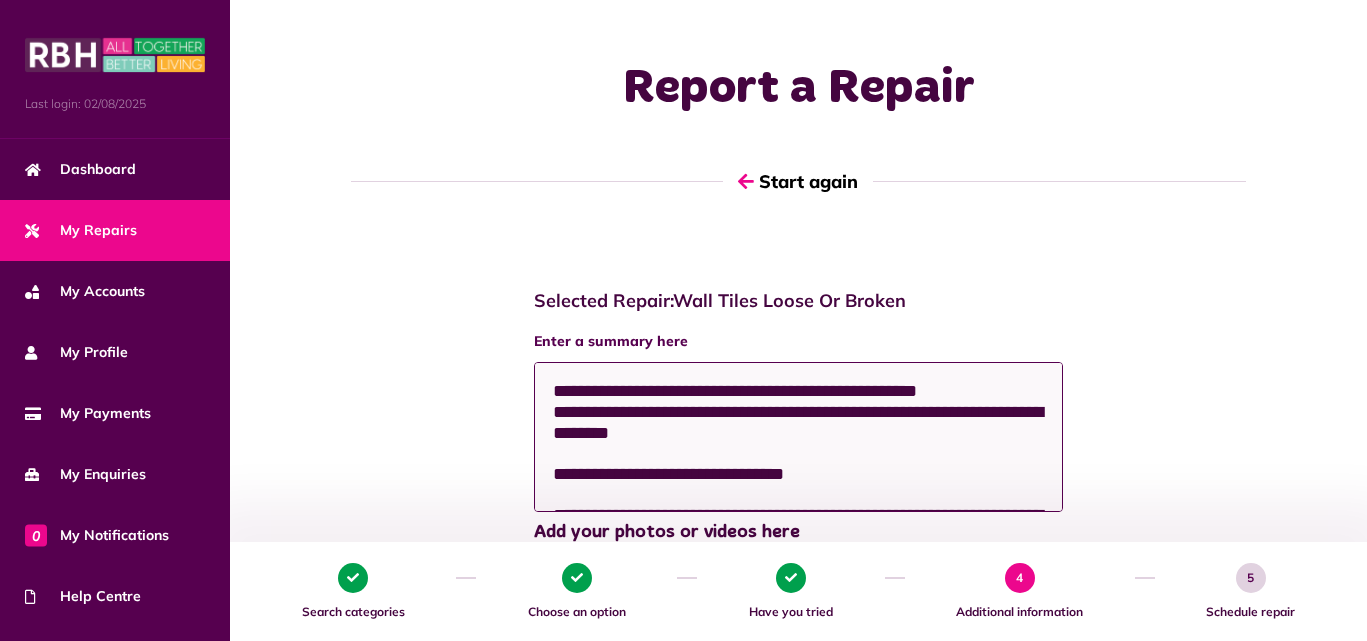 click on "**********" 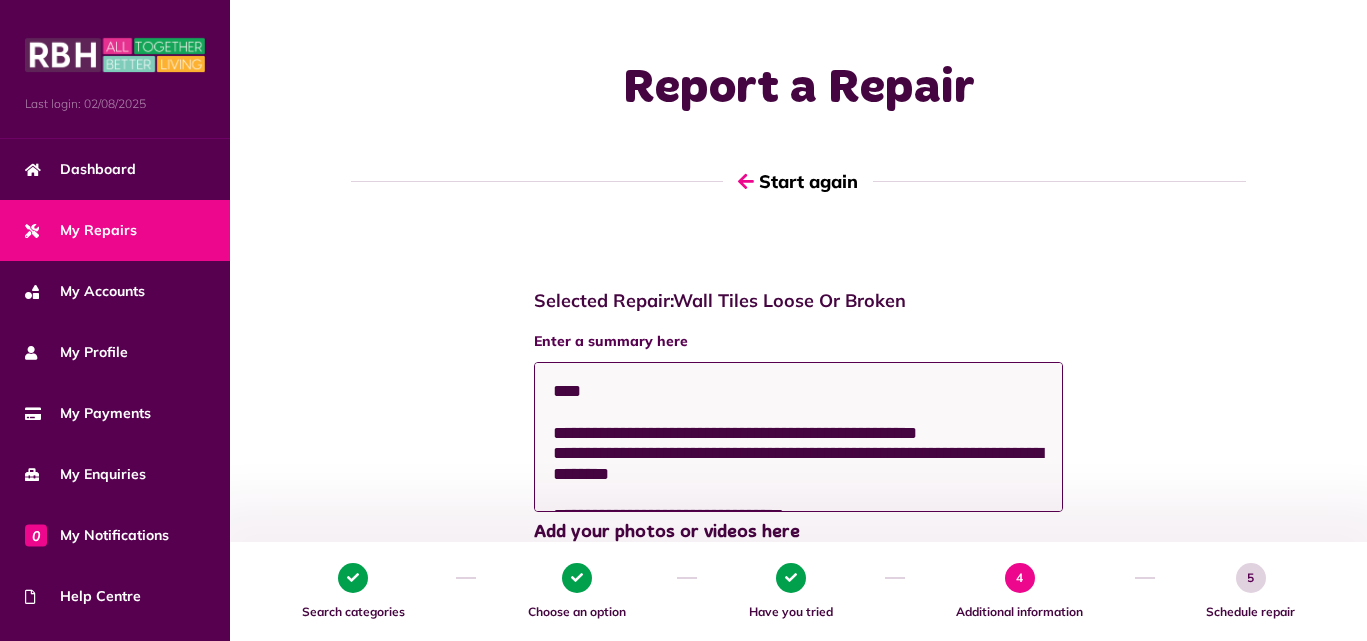 paste on "********" 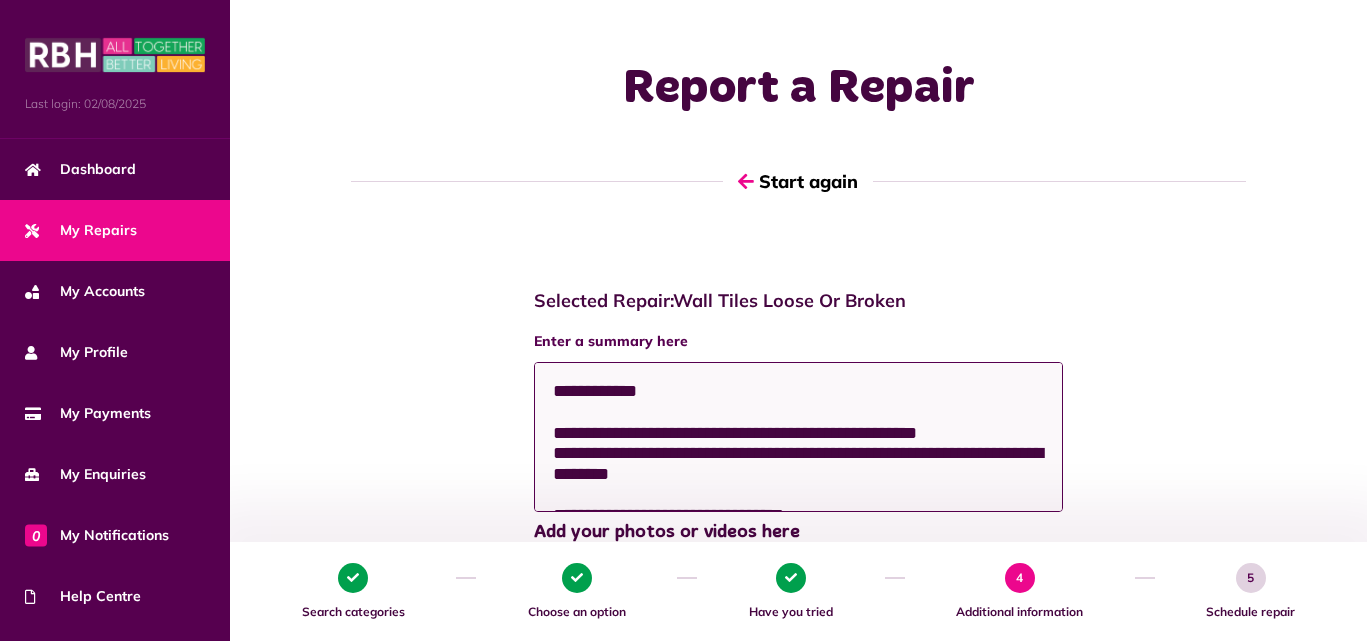 click on "**********" 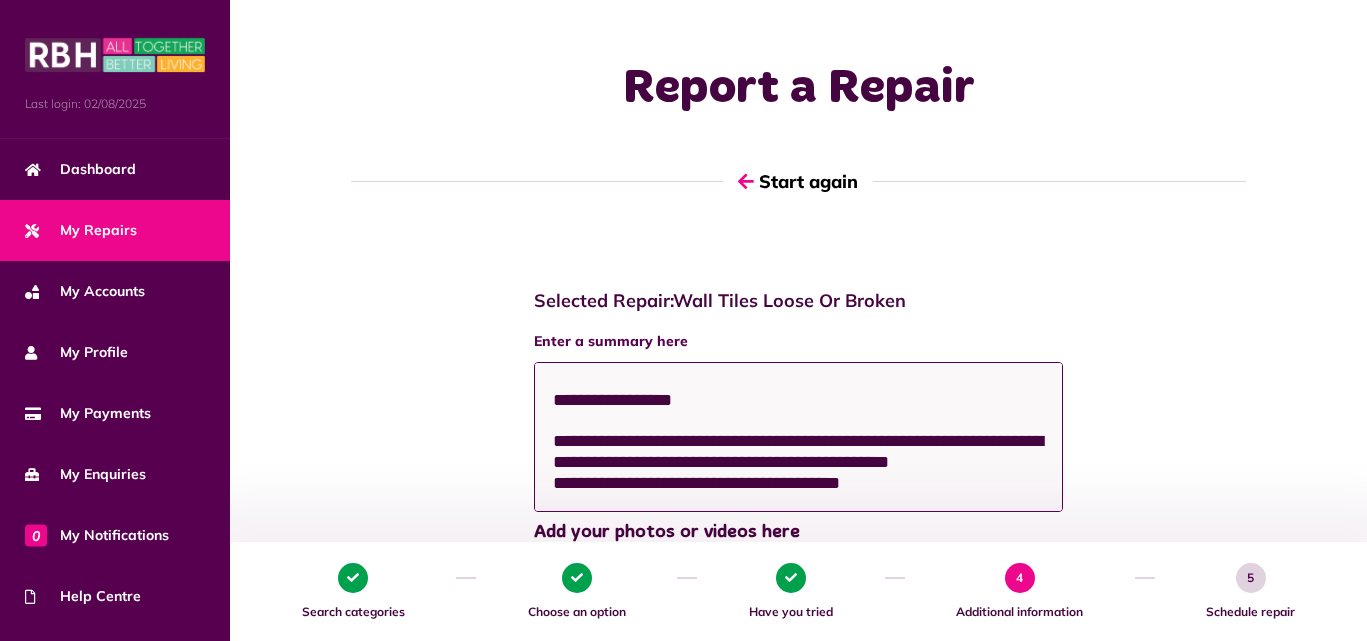 scroll, scrollTop: 368, scrollLeft: 0, axis: vertical 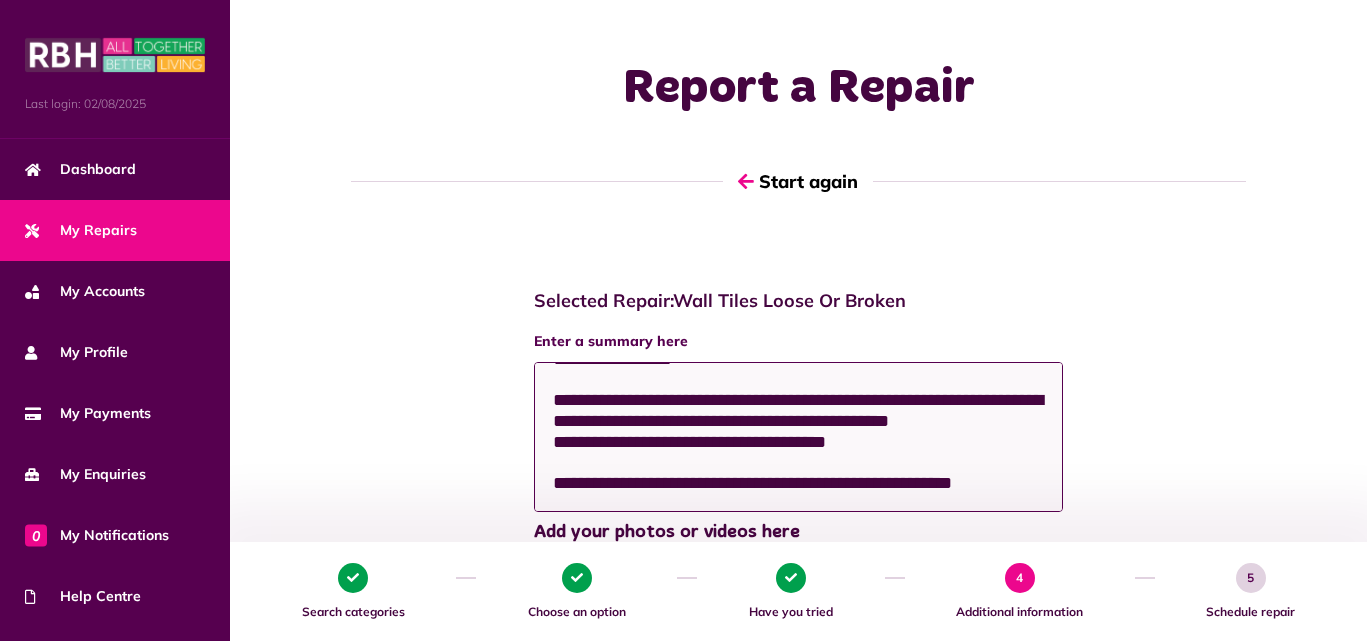 click on "**********" 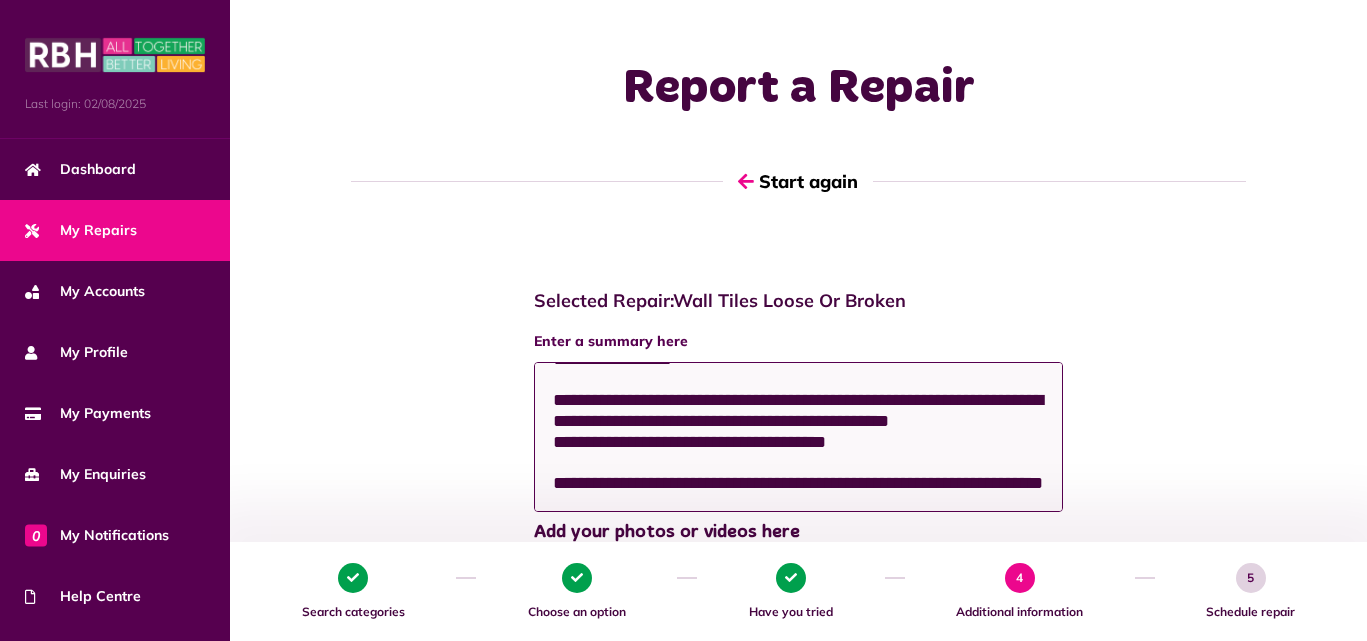 scroll, scrollTop: 388, scrollLeft: 0, axis: vertical 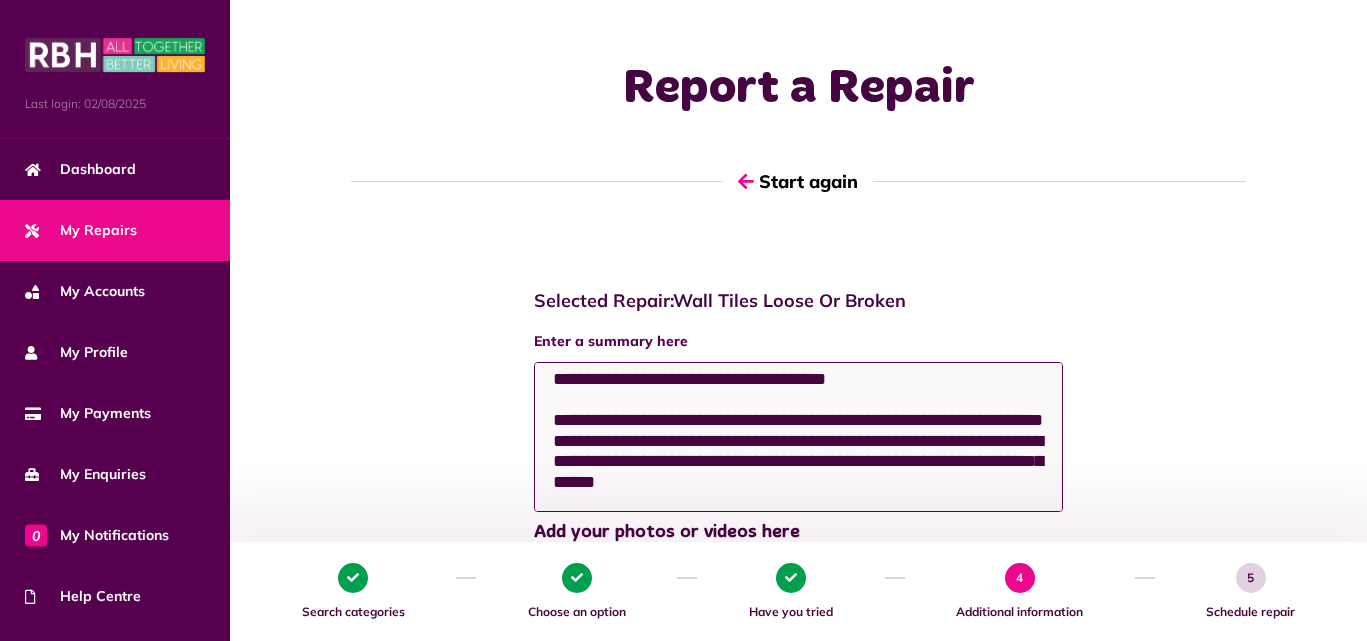 click on "**********" 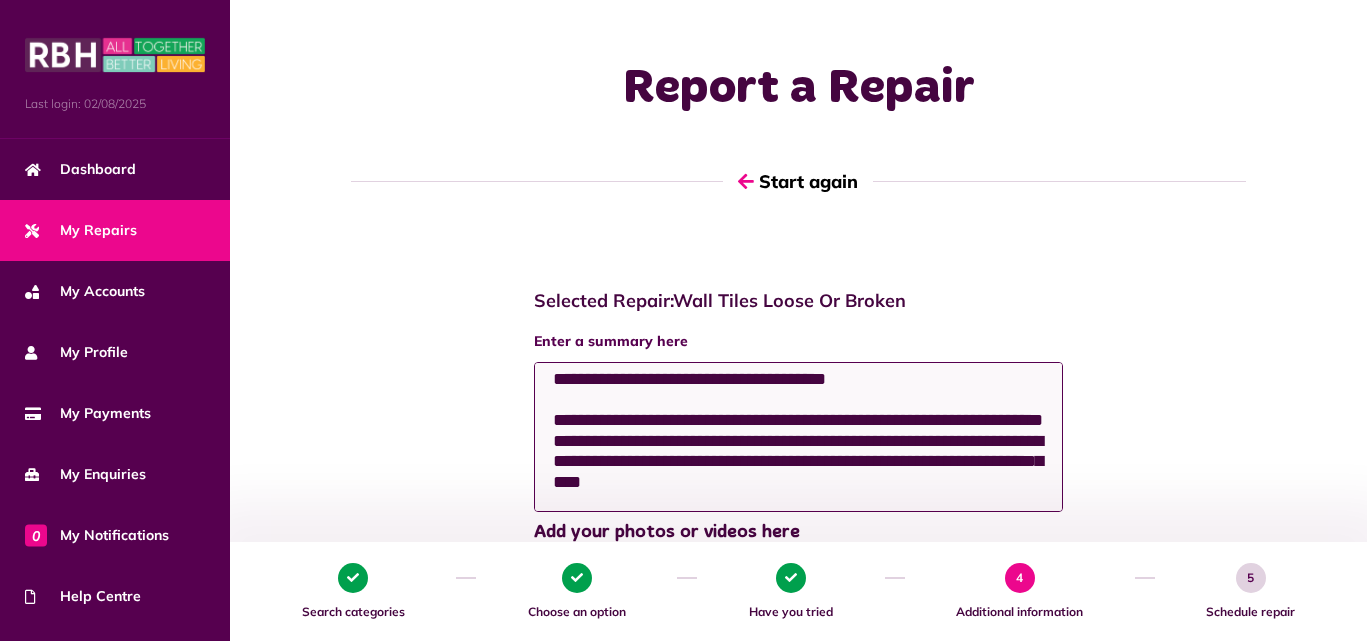click on "**********" 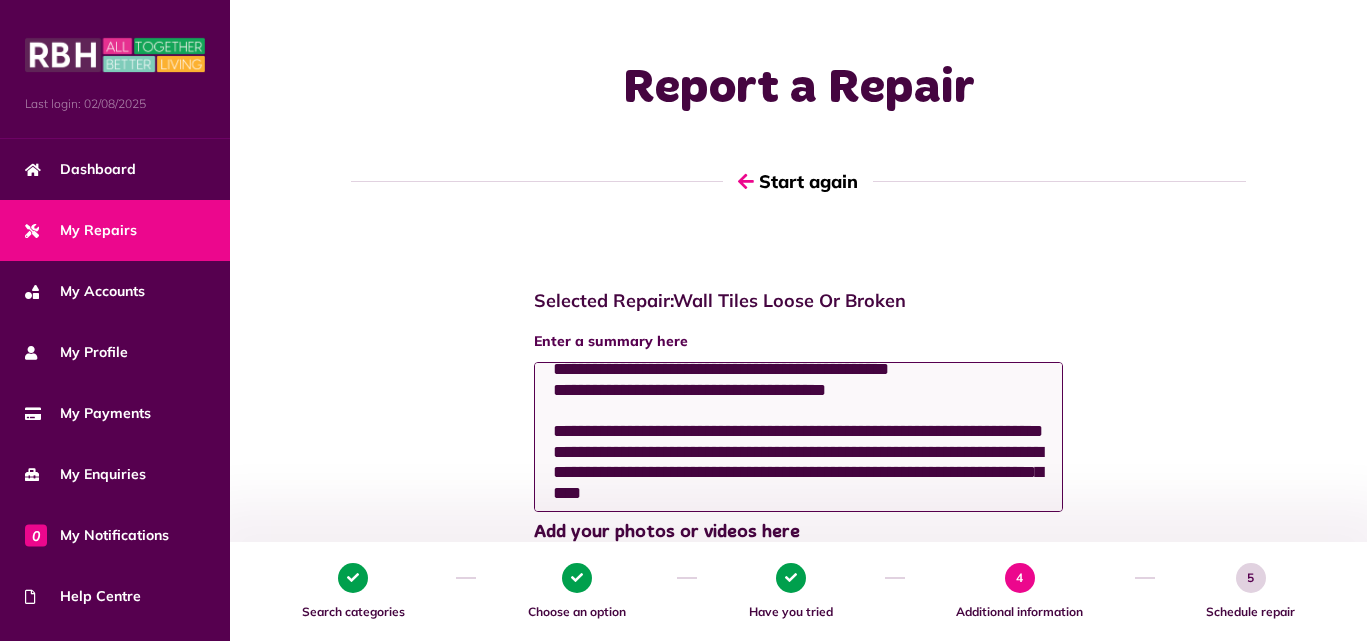 scroll, scrollTop: 388, scrollLeft: 0, axis: vertical 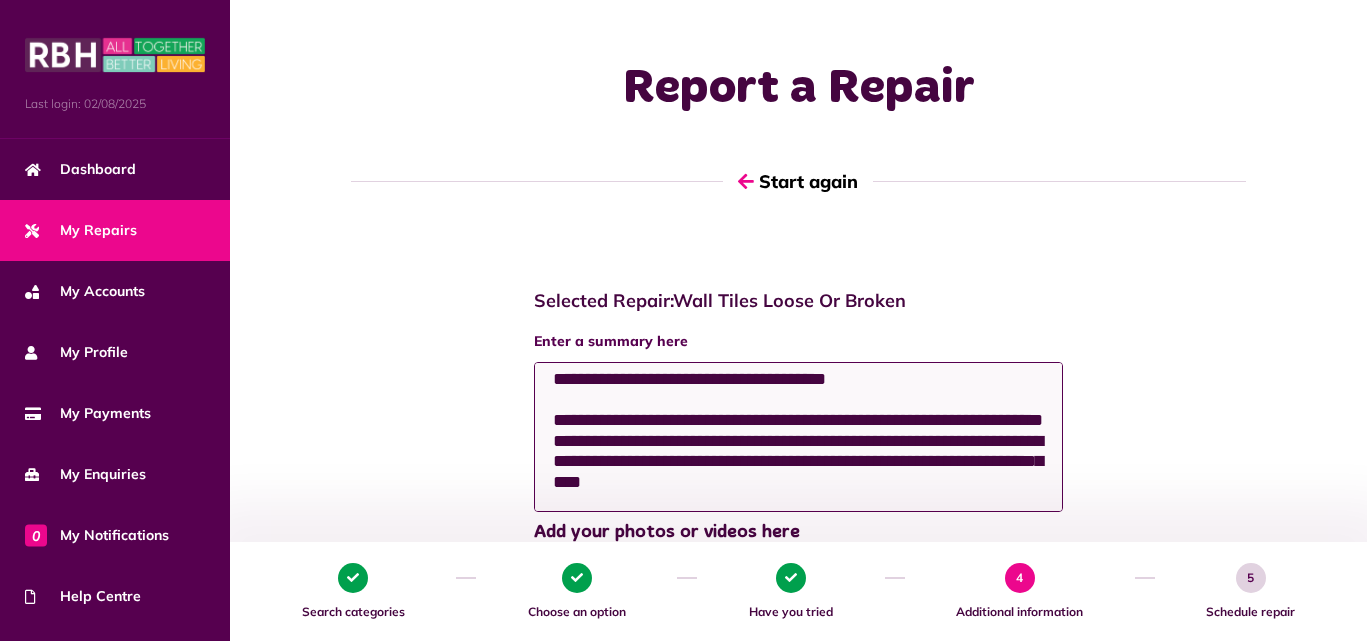 click on "**********" 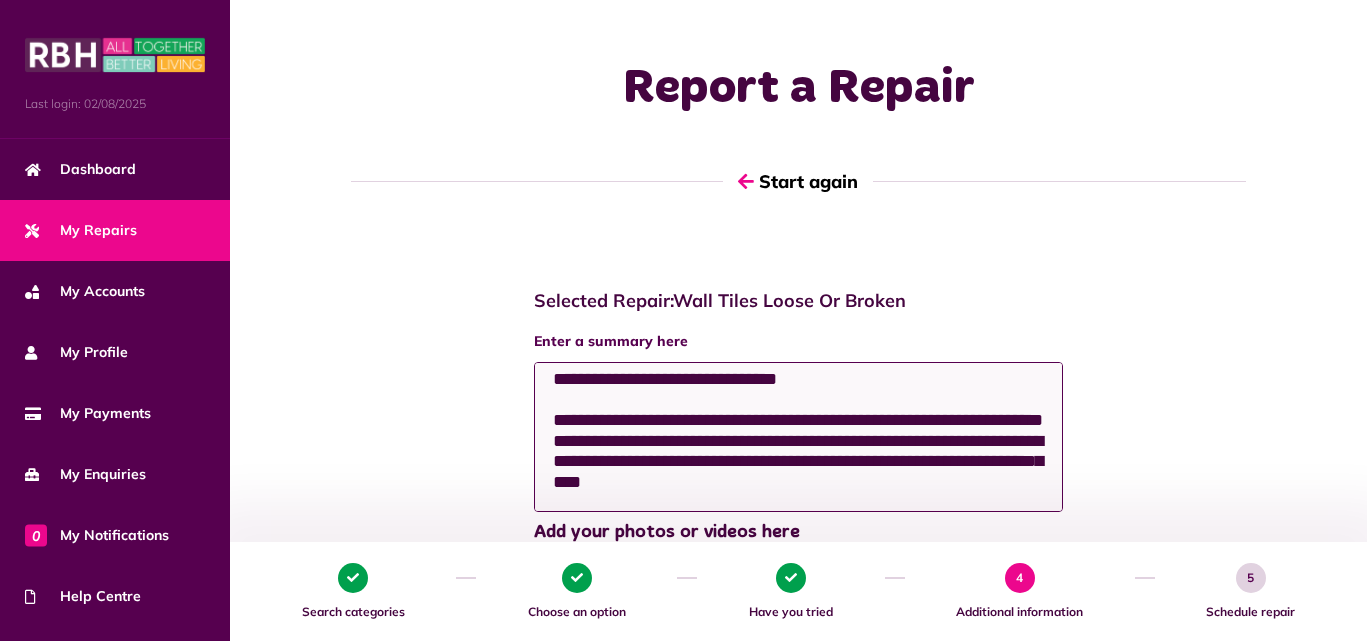 scroll, scrollTop: 430, scrollLeft: 0, axis: vertical 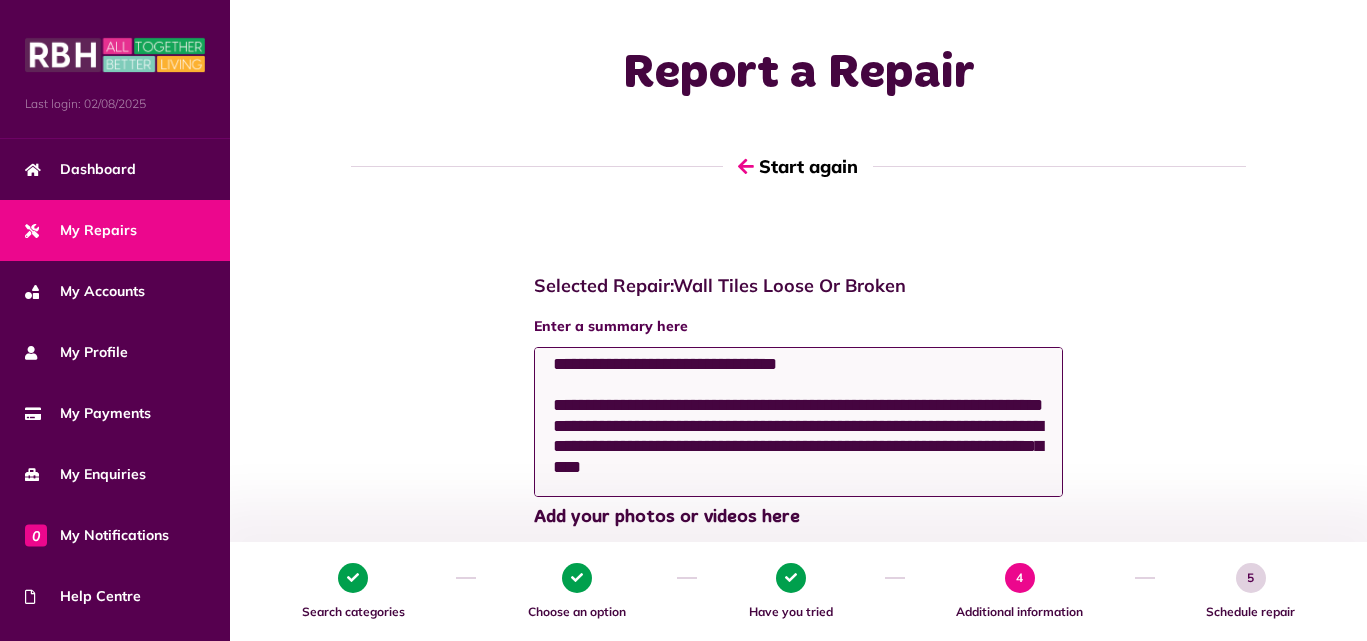 drag, startPoint x: 848, startPoint y: 468, endPoint x: 540, endPoint y: 414, distance: 312.69794 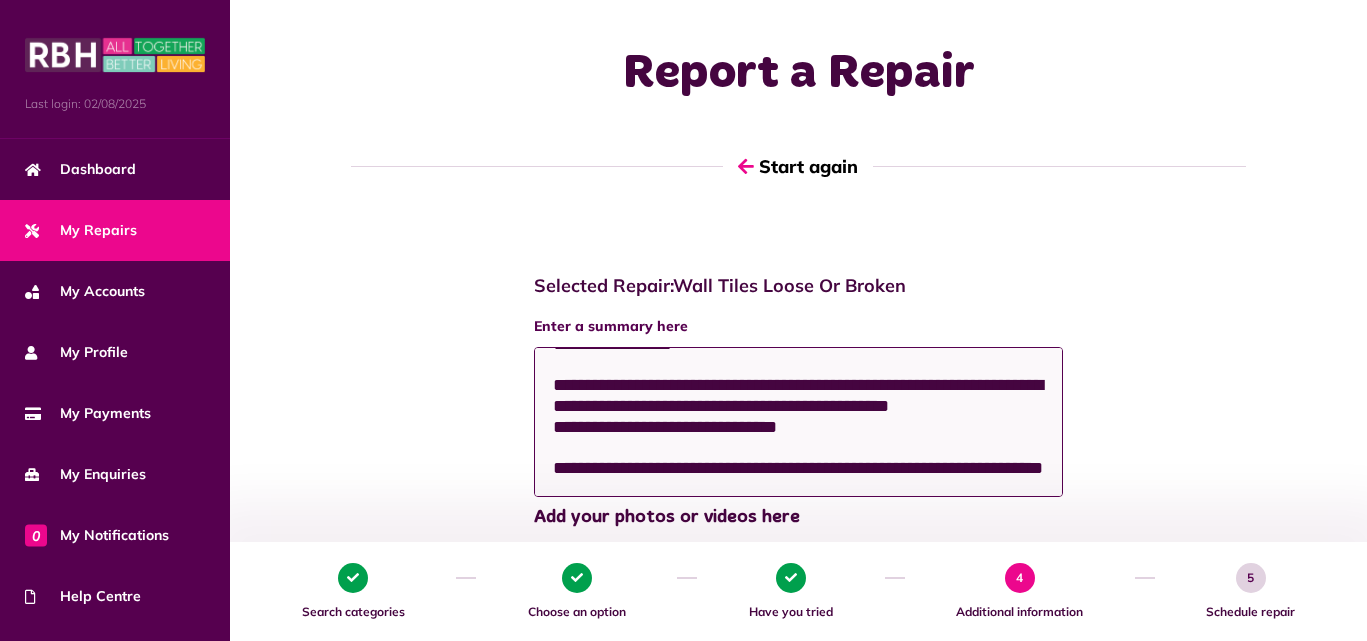 scroll, scrollTop: 408, scrollLeft: 0, axis: vertical 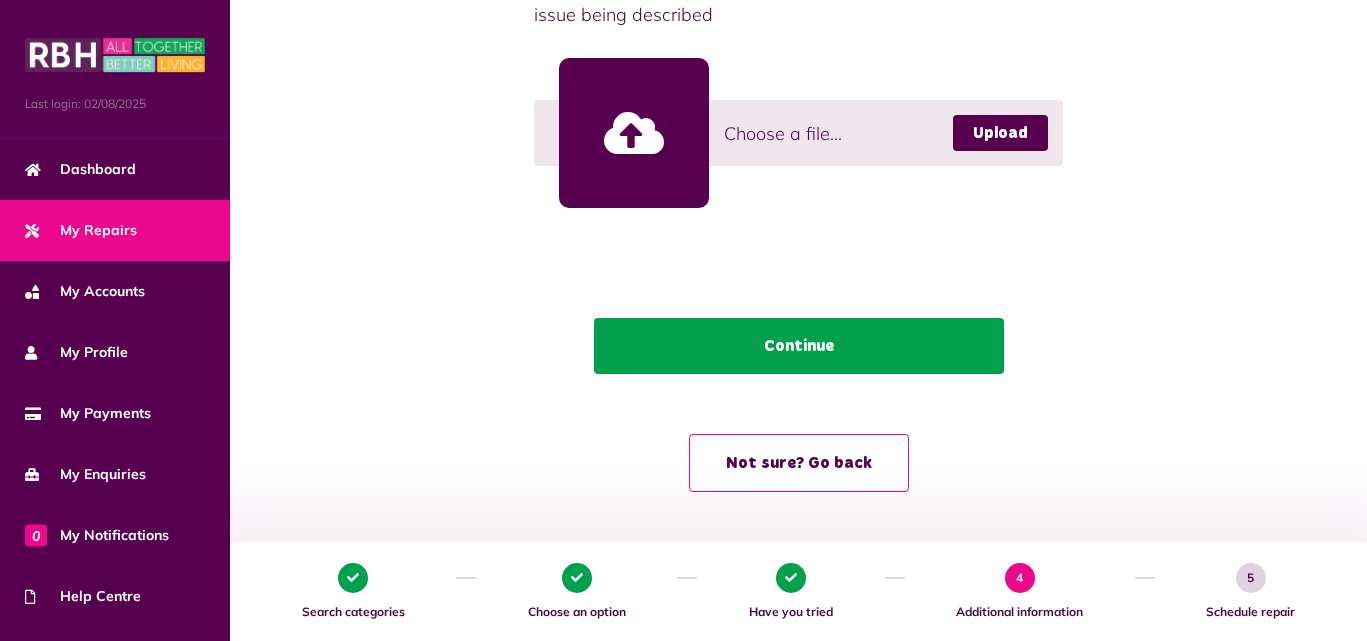 type on "**********" 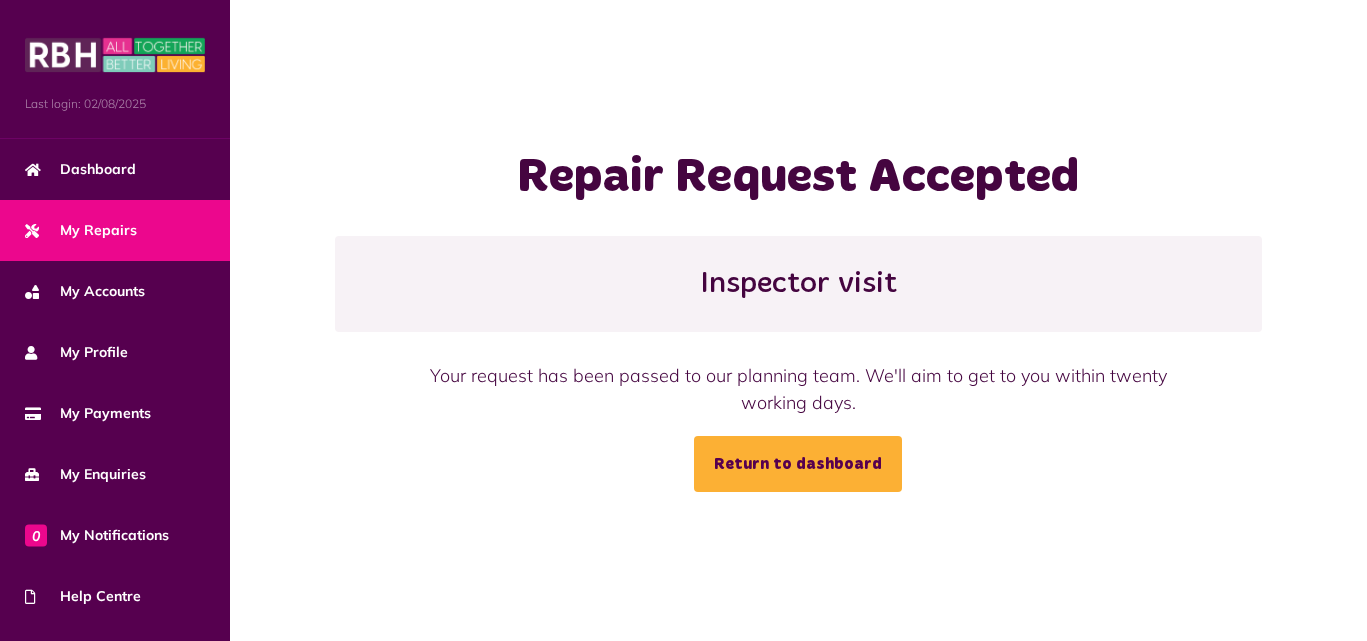 scroll, scrollTop: 0, scrollLeft: 0, axis: both 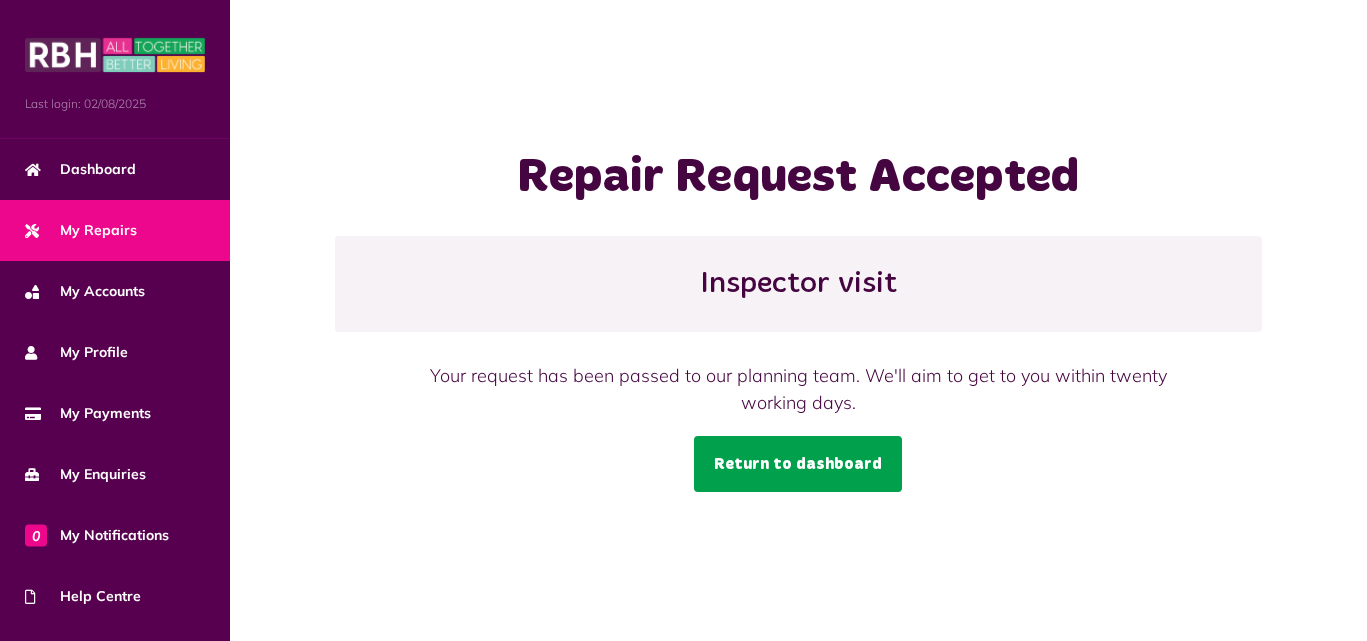 click on "Return to dashboard" at bounding box center (798, 464) 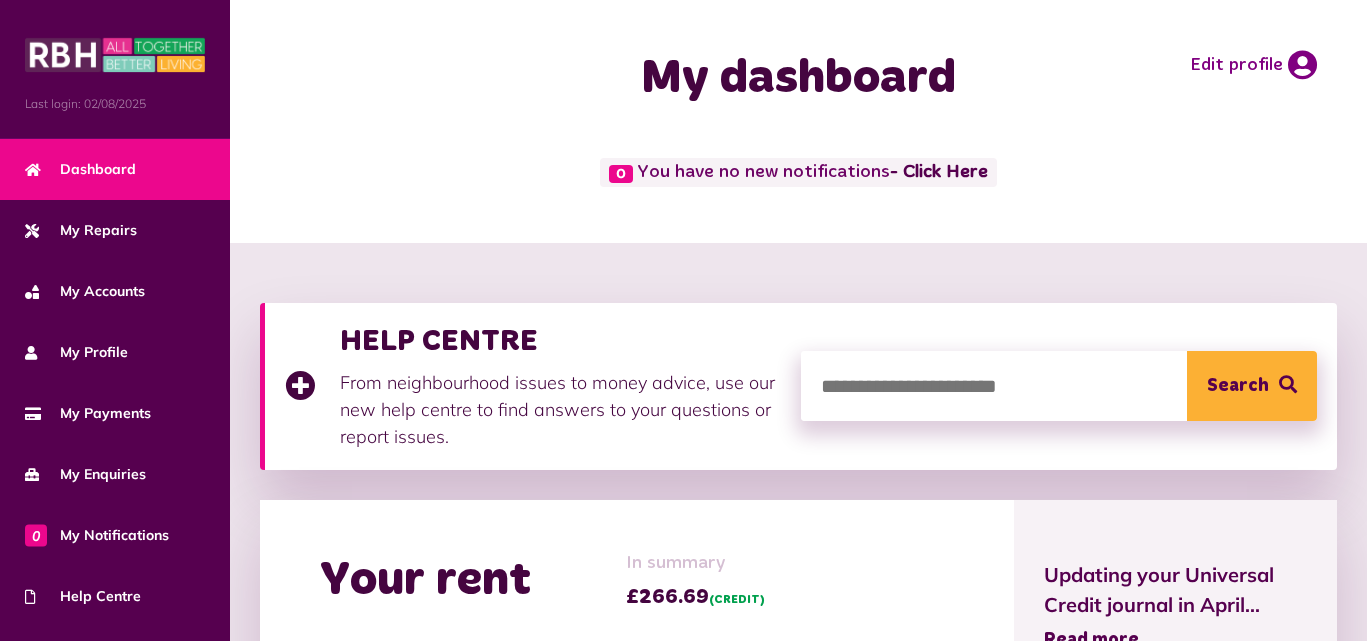 scroll, scrollTop: 0, scrollLeft: 0, axis: both 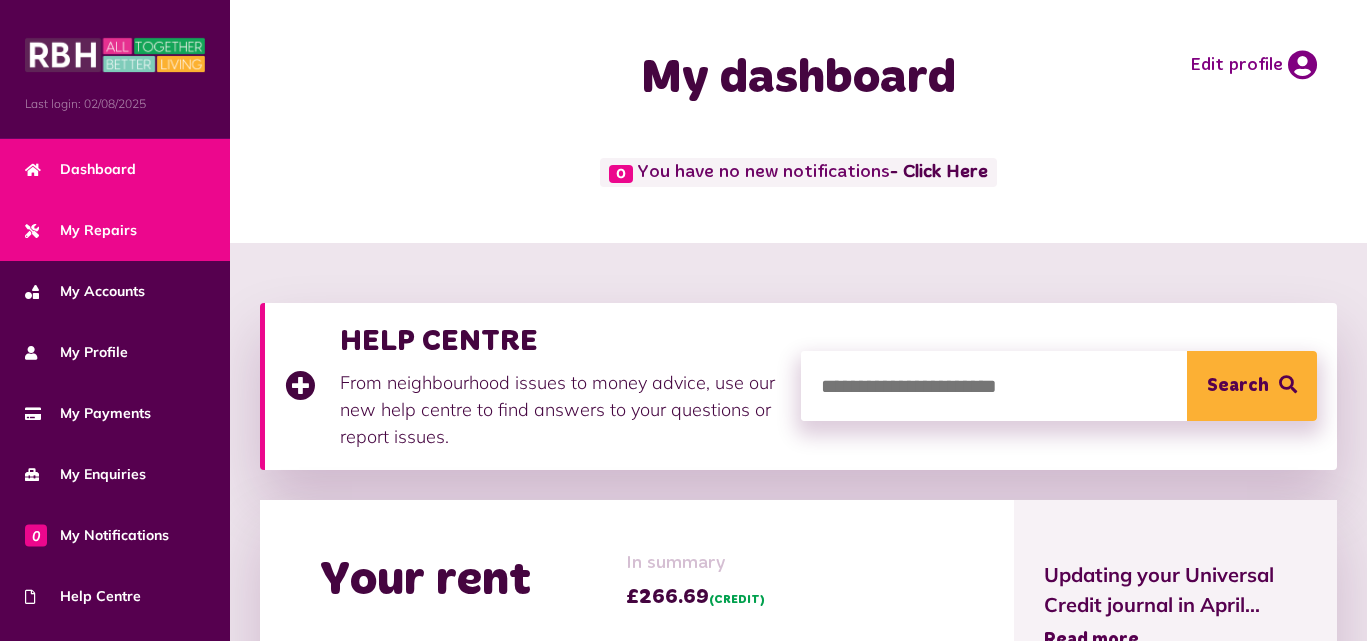 click on "My Repairs" at bounding box center (81, 230) 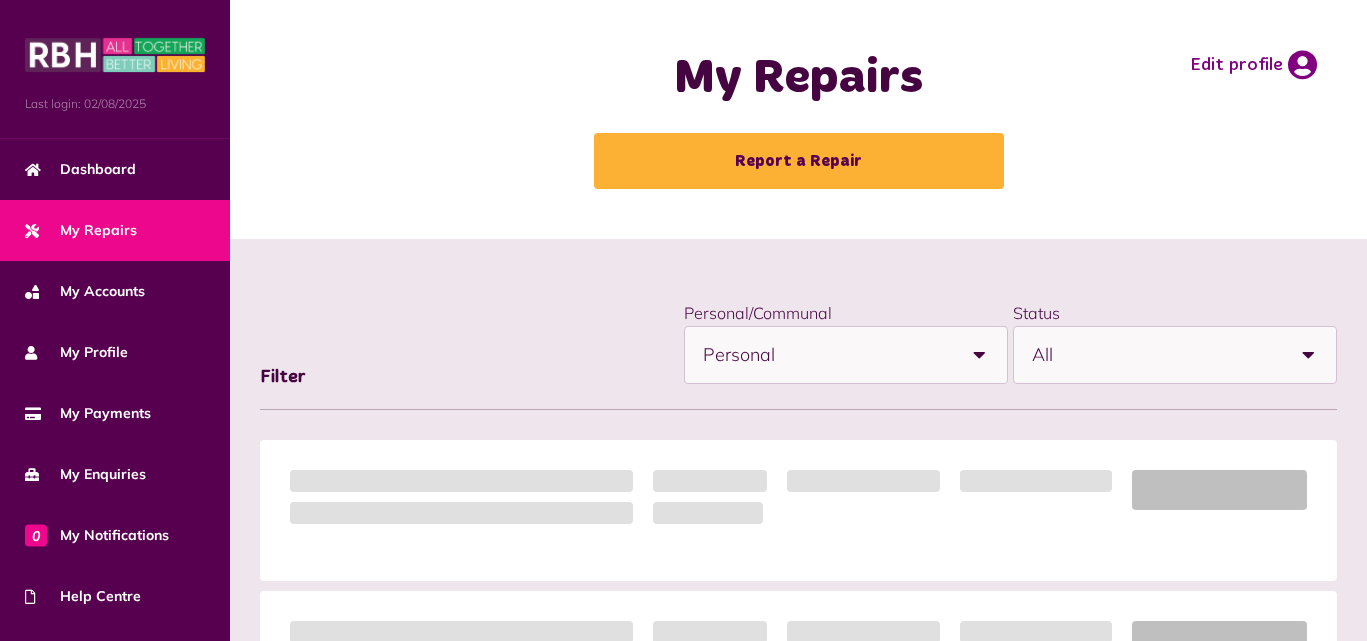 scroll, scrollTop: 0, scrollLeft: 0, axis: both 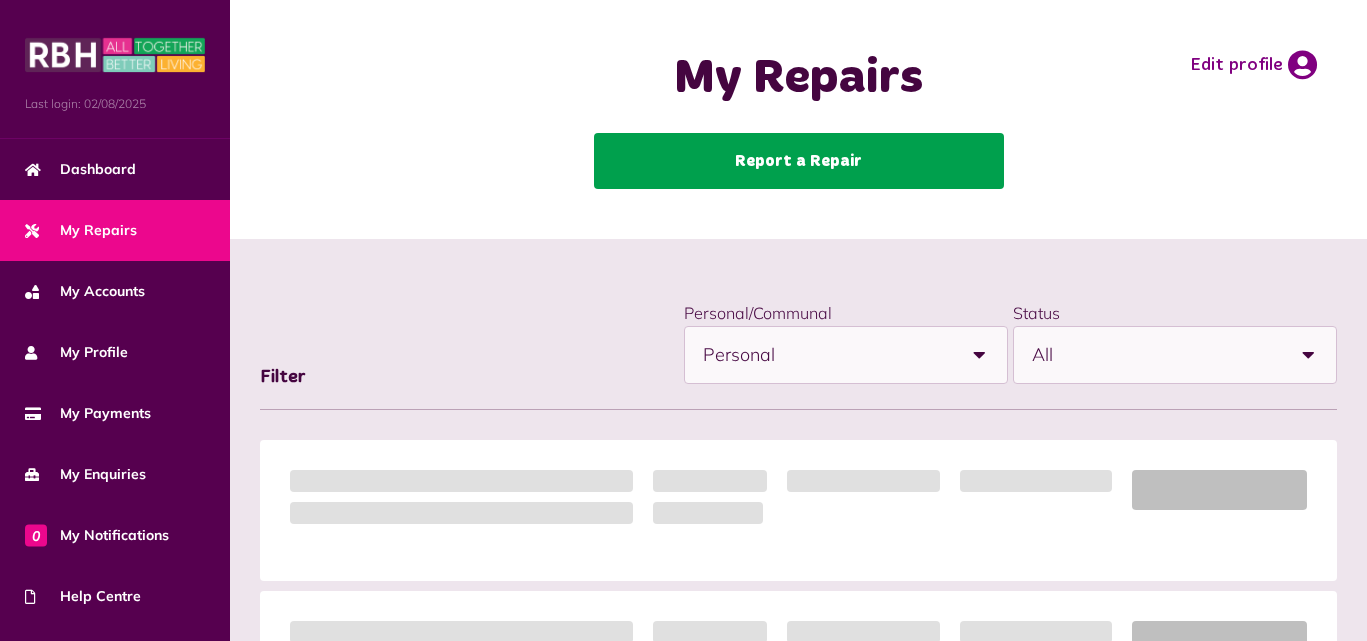 click on "Report a Repair" at bounding box center [799, 161] 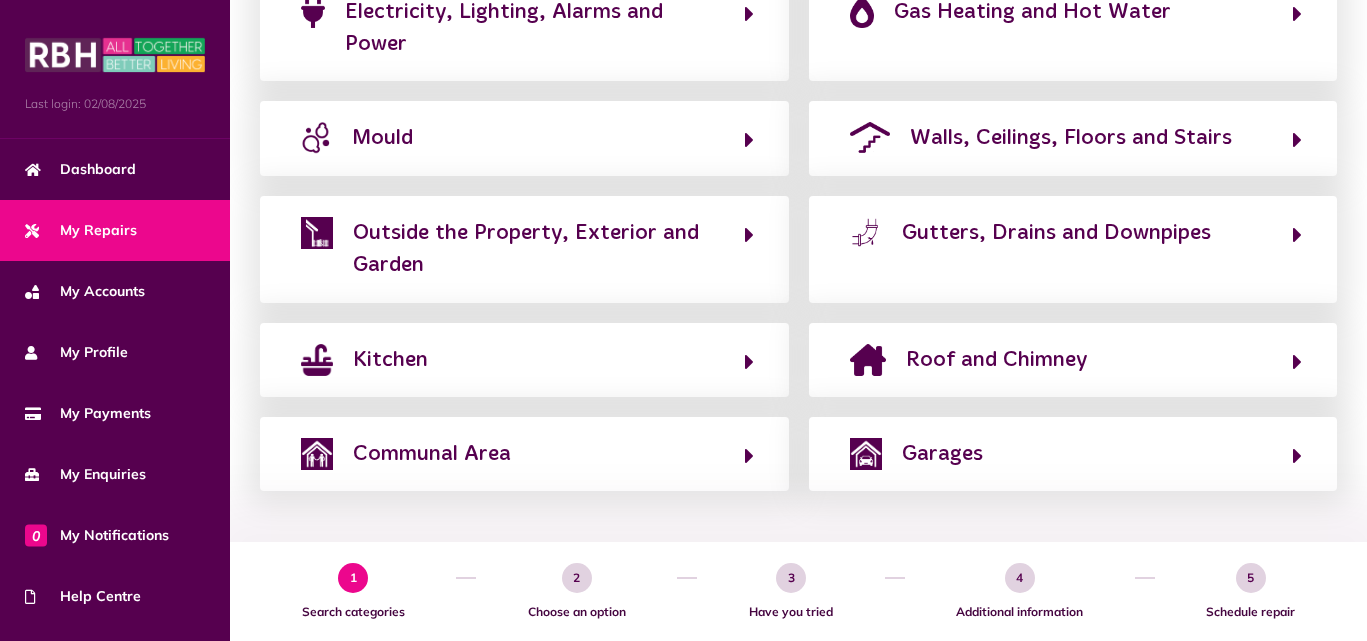 scroll, scrollTop: 564, scrollLeft: 0, axis: vertical 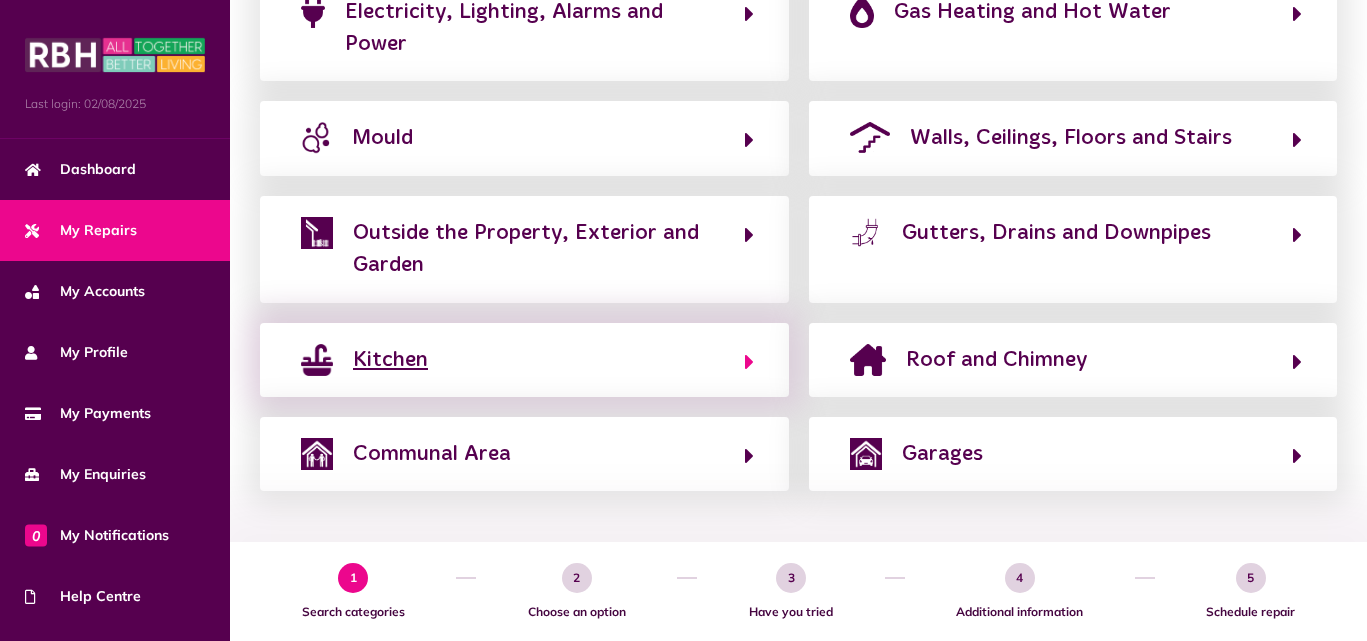 click on "Kitchen" 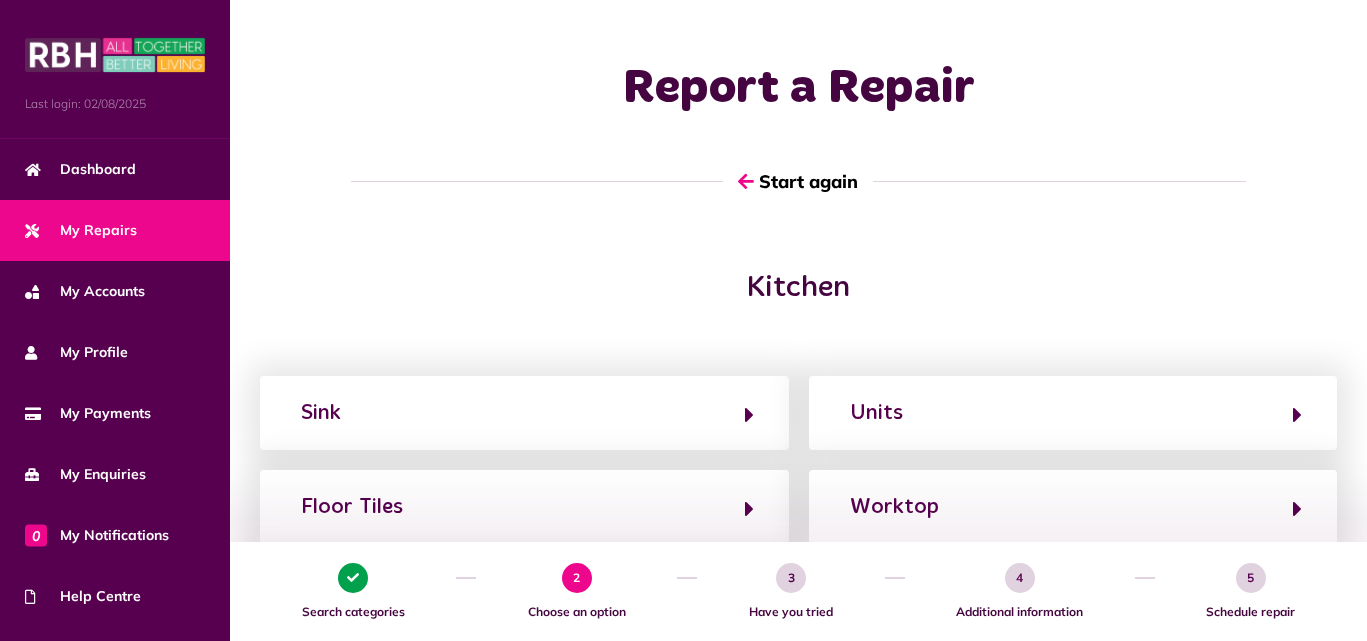 scroll, scrollTop: 0, scrollLeft: 0, axis: both 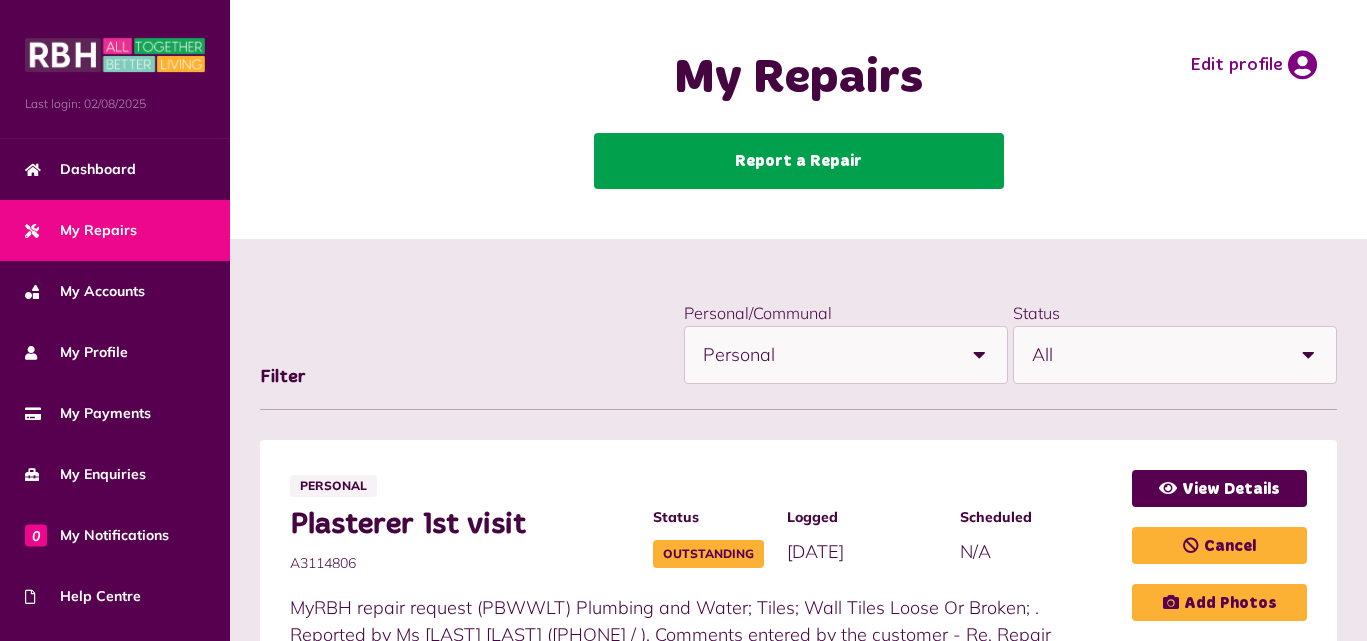click on "Report a Repair" at bounding box center (799, 161) 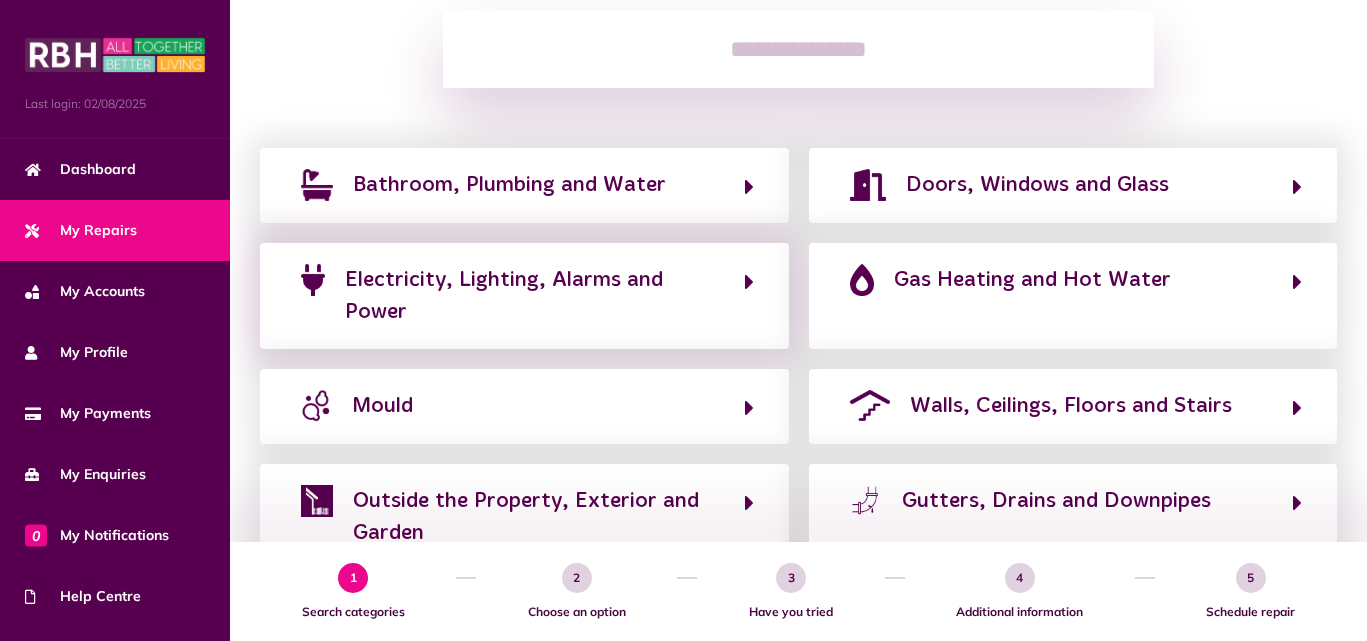 scroll, scrollTop: 279, scrollLeft: 1, axis: both 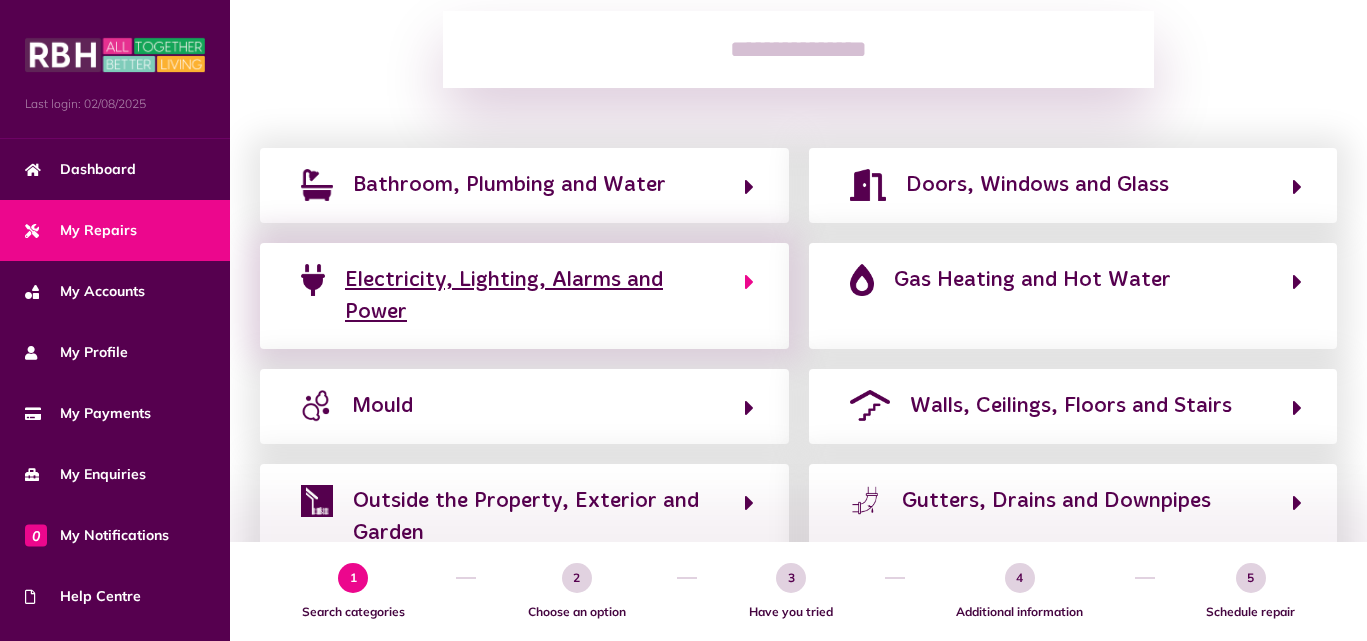 click on "Electricity, Lighting, Alarms and Power" 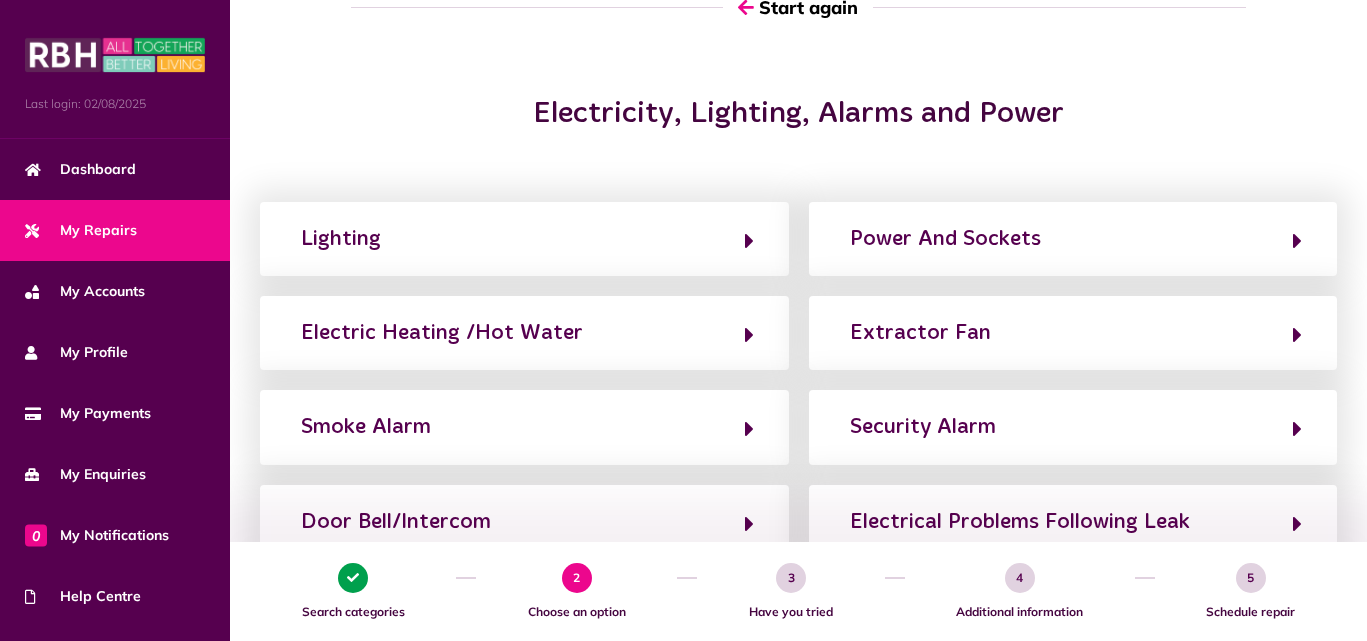 scroll, scrollTop: 175, scrollLeft: 0, axis: vertical 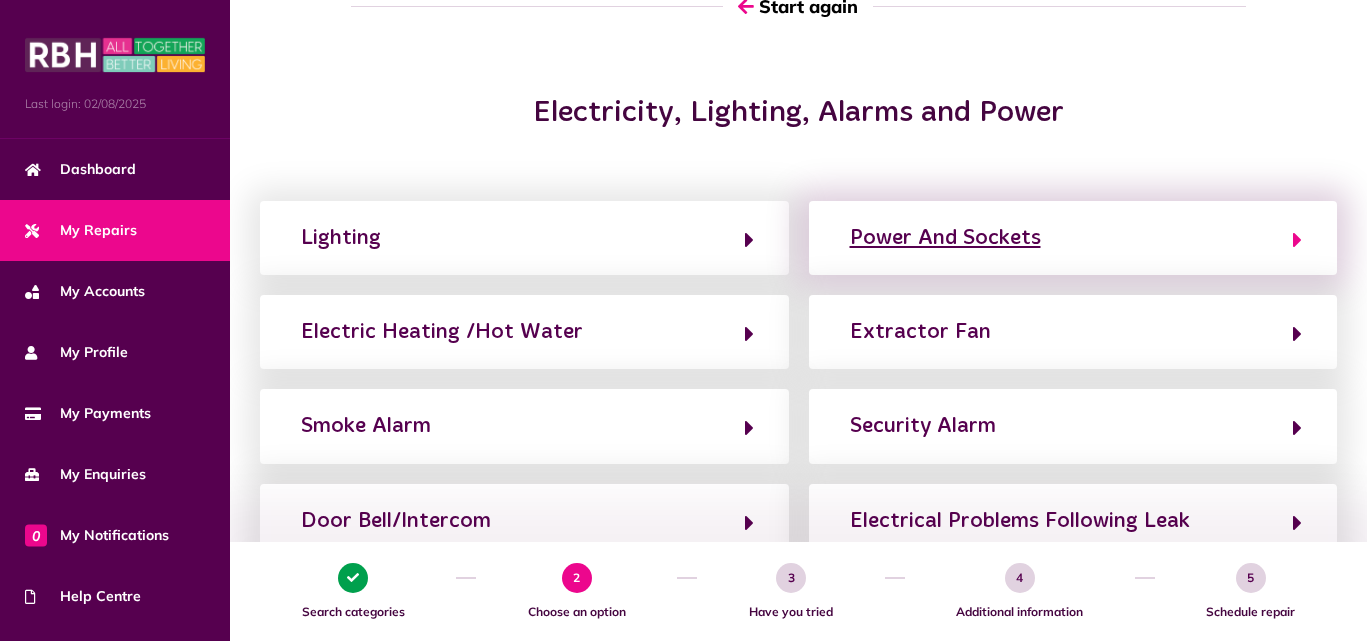 click on "Power And Sockets" 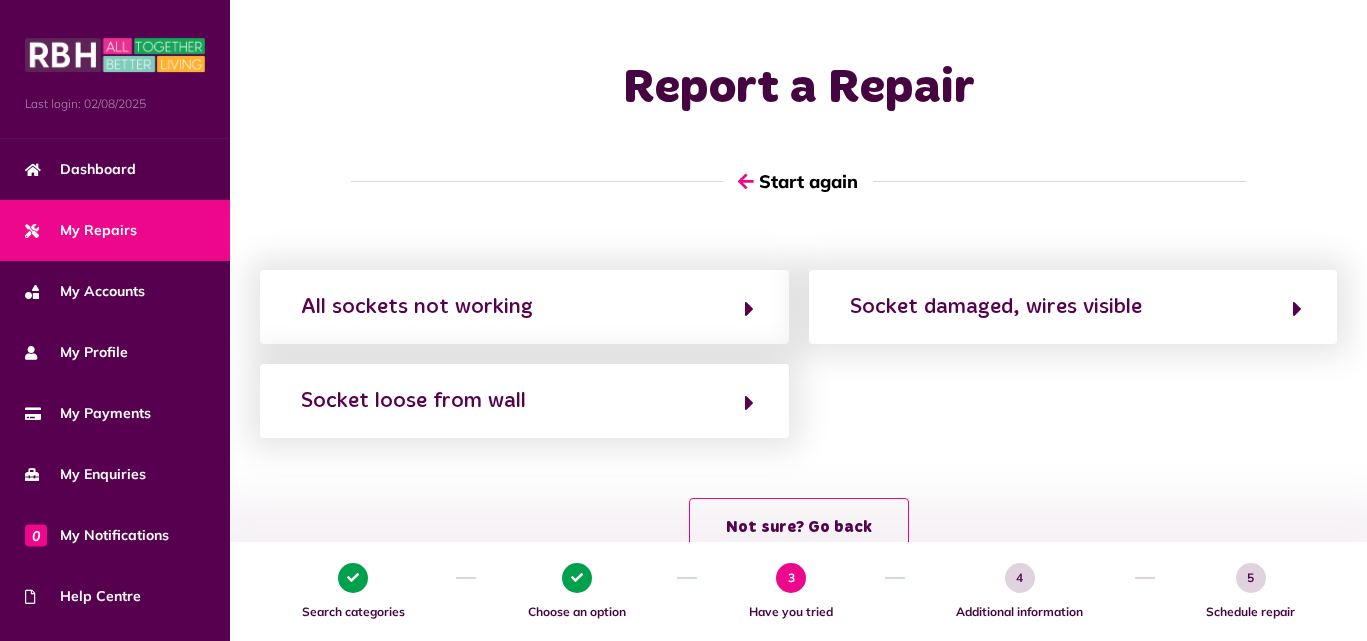 scroll, scrollTop: 130, scrollLeft: 0, axis: vertical 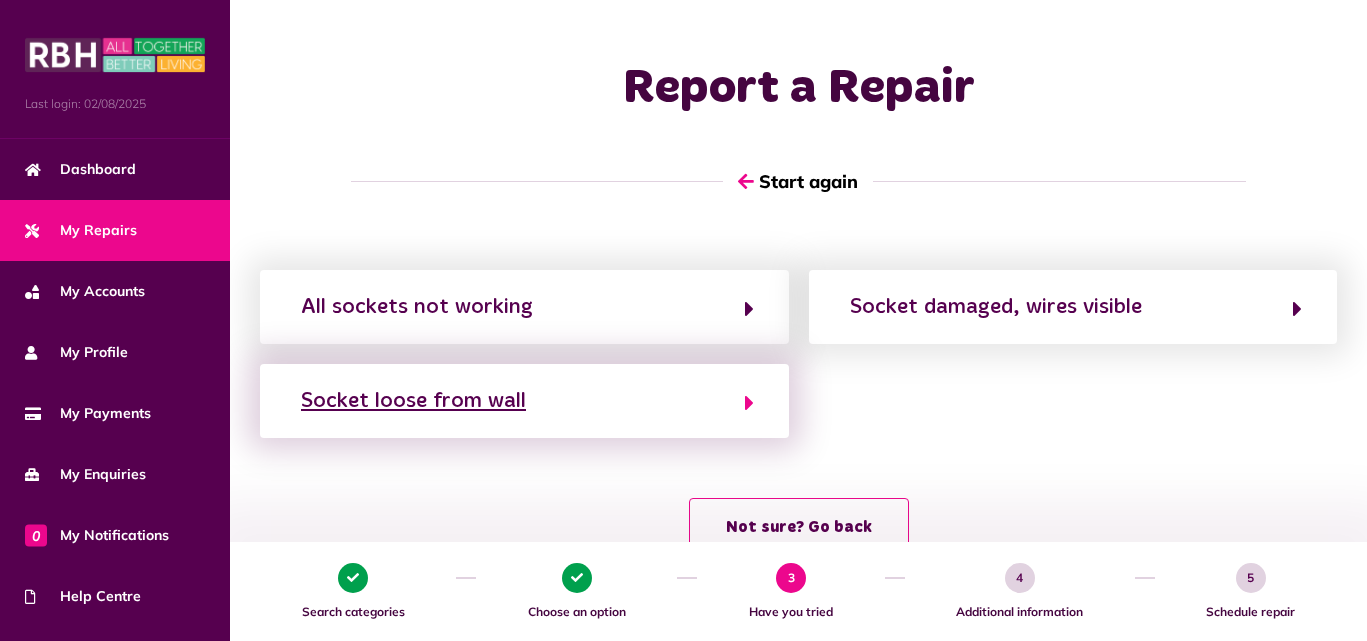 click on "Socket loose from wall" 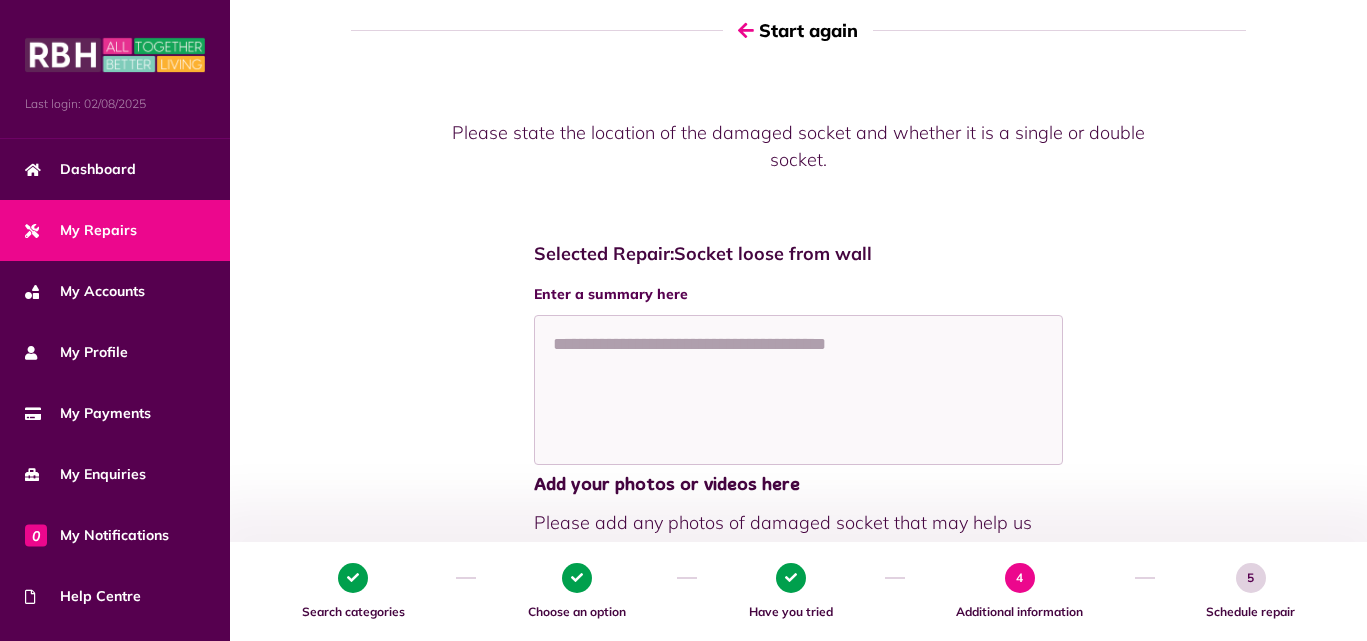 scroll, scrollTop: 244, scrollLeft: 0, axis: vertical 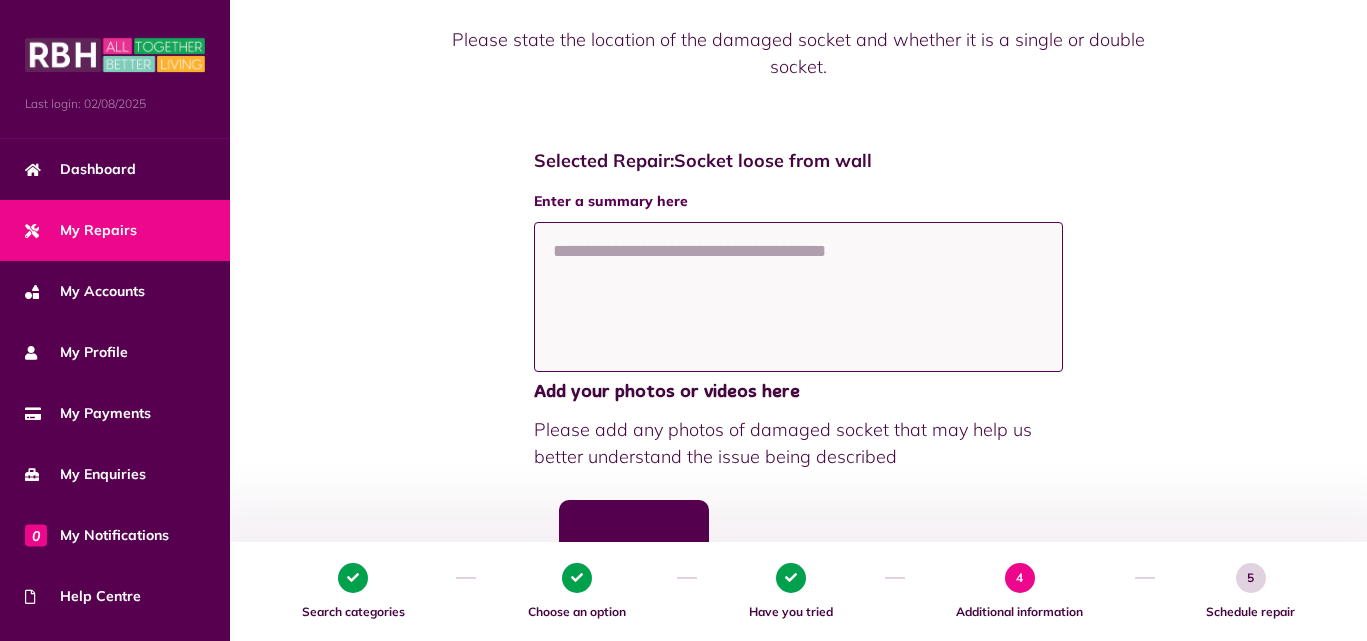 click 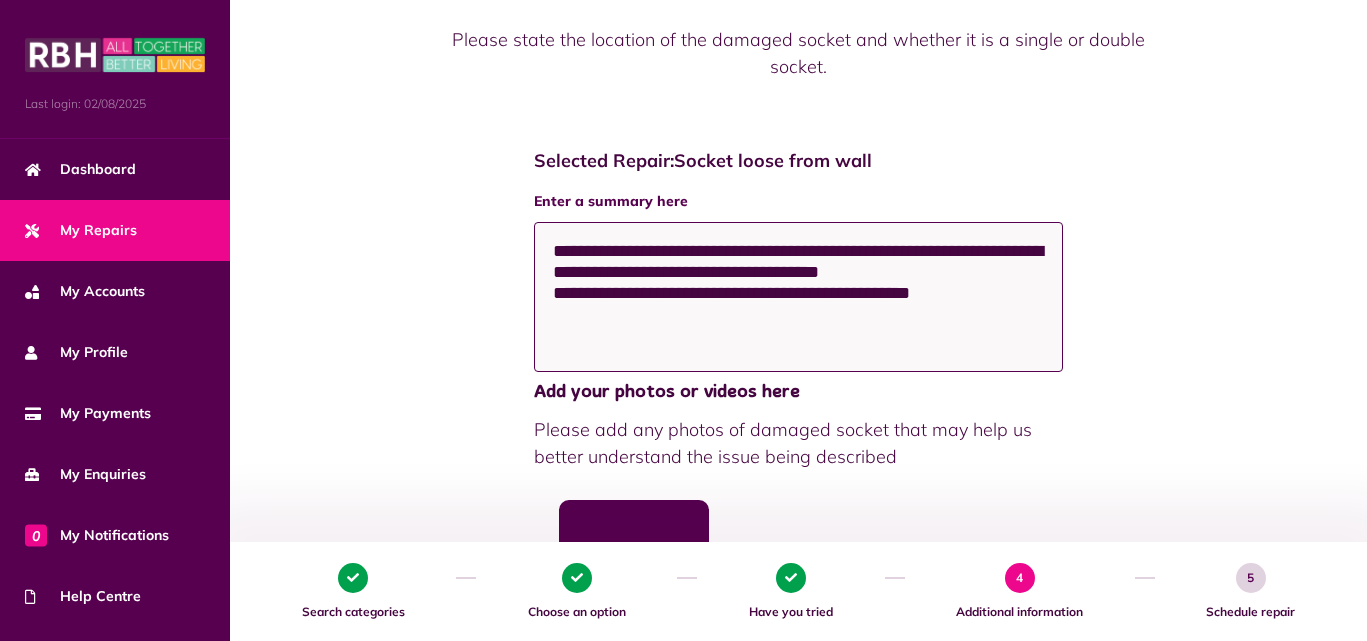 click on "**********" 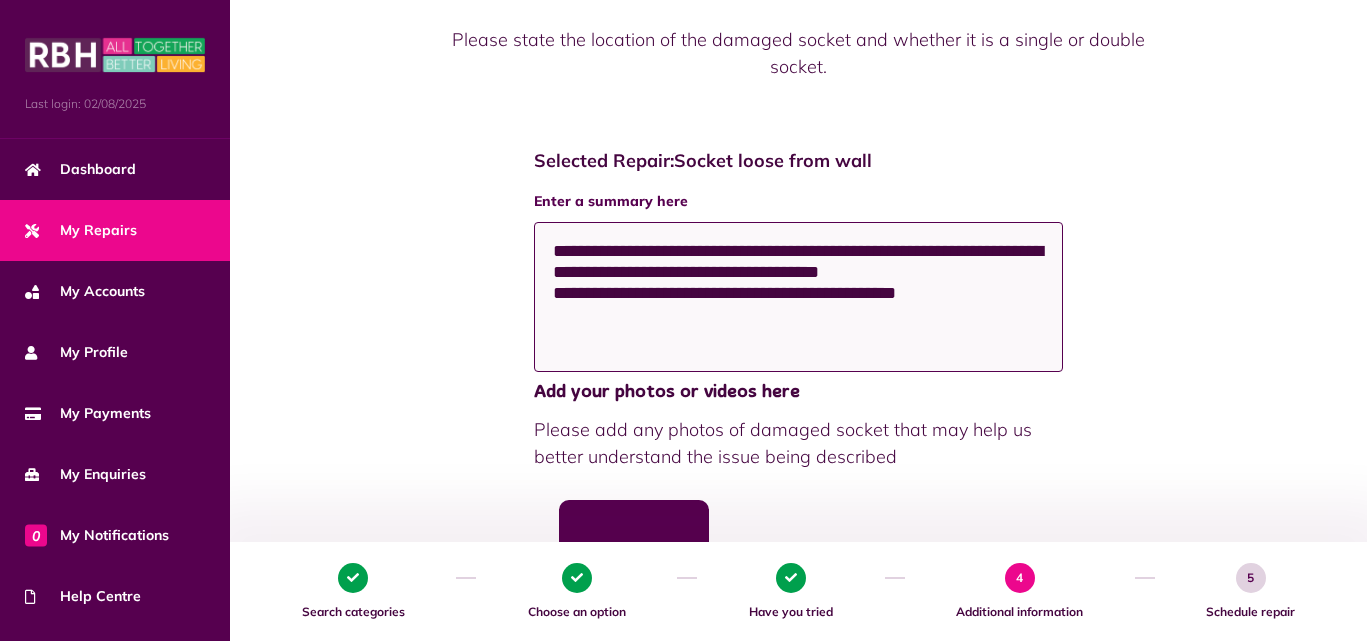 click on "**********" 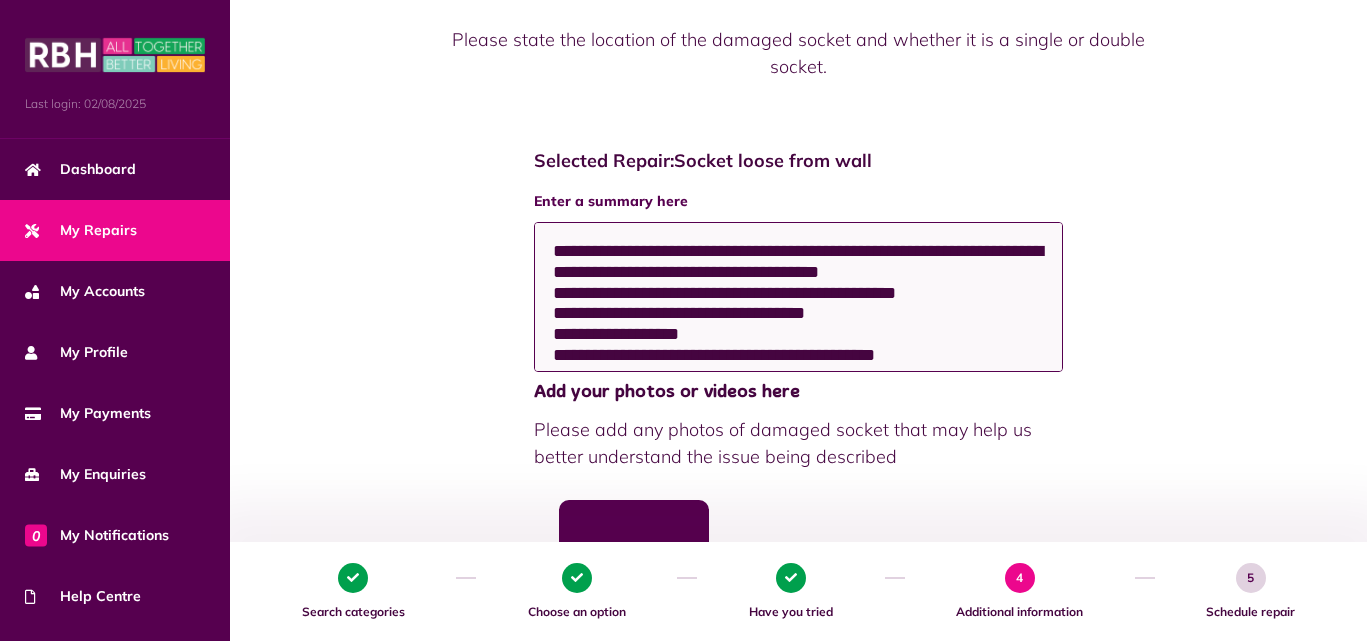 click on "**********" 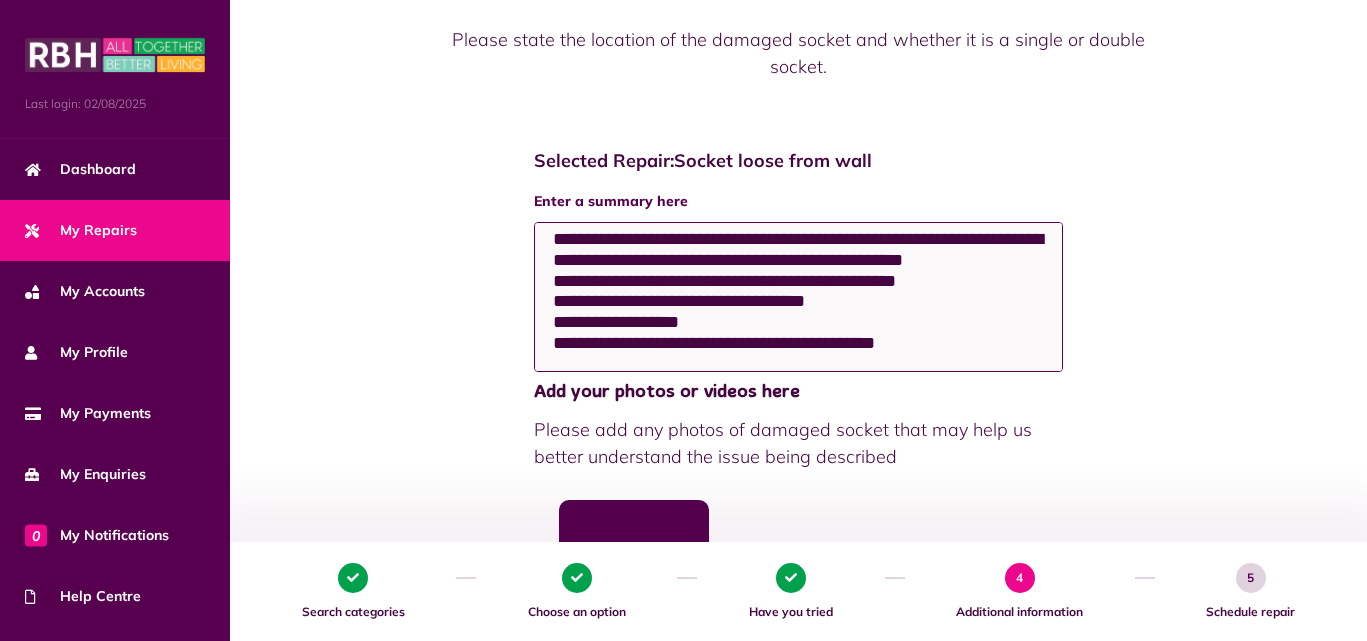 scroll, scrollTop: 28, scrollLeft: 0, axis: vertical 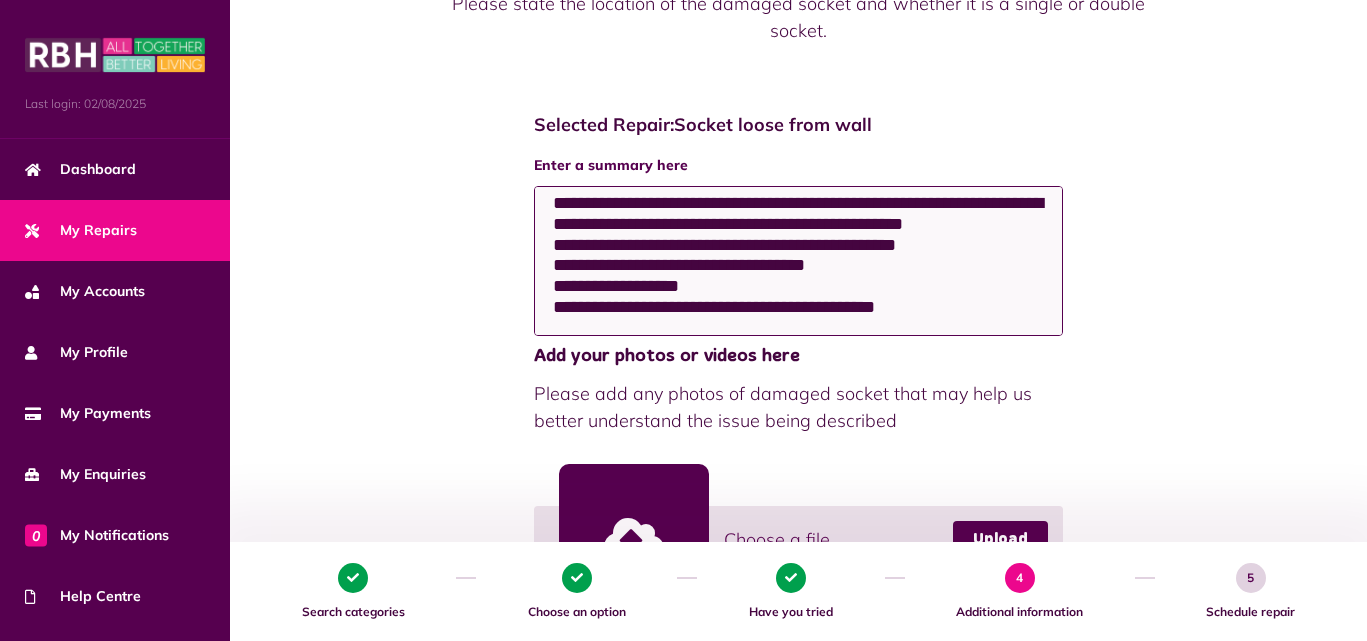 click on "**********" 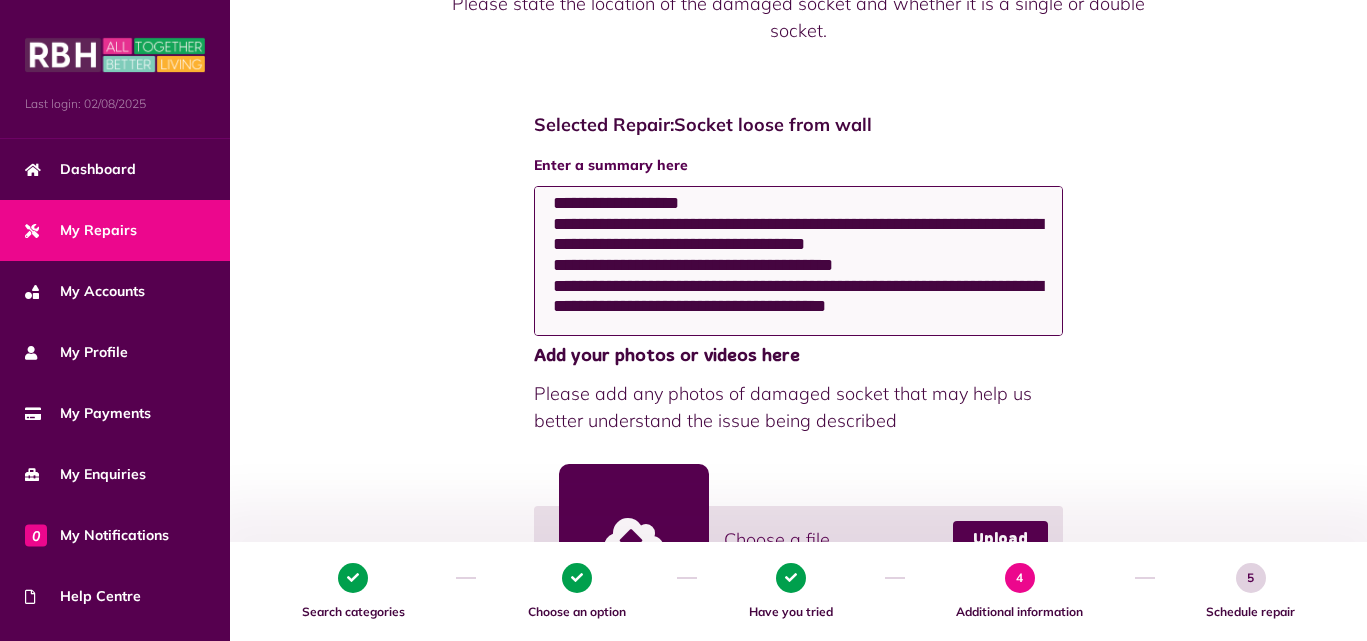 scroll, scrollTop: 111, scrollLeft: 0, axis: vertical 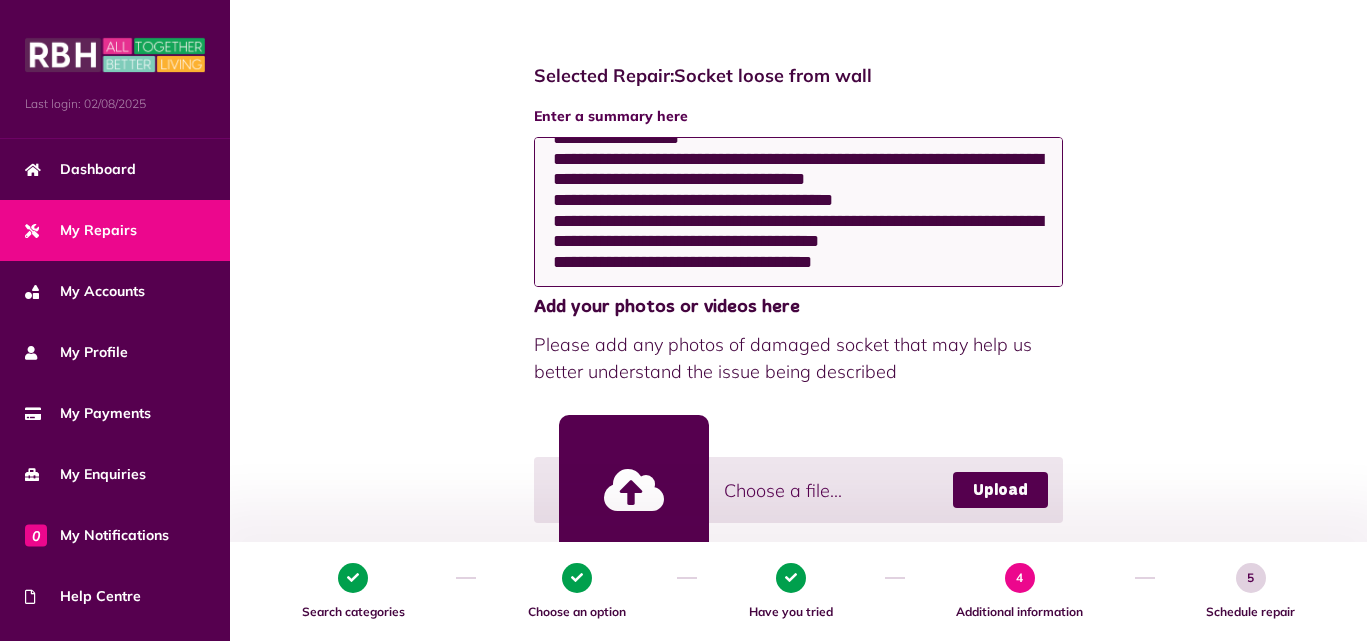 drag, startPoint x: 863, startPoint y: 277, endPoint x: 556, endPoint y: 272, distance: 307.0407 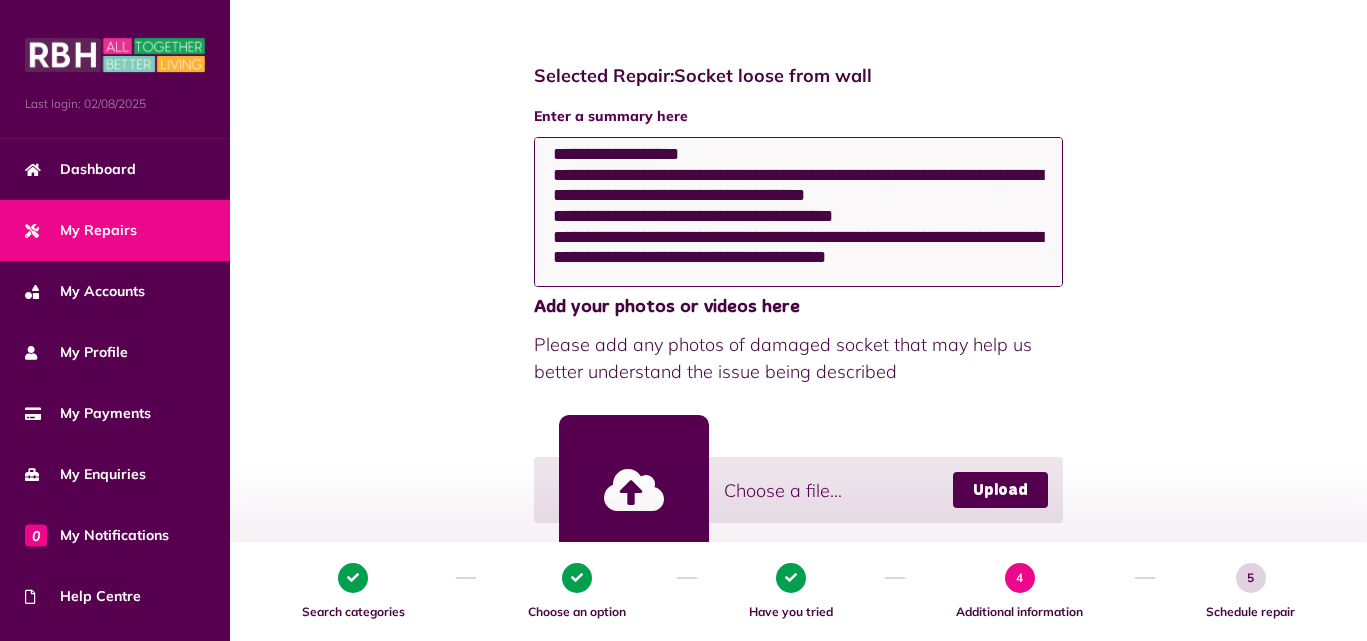 type on "**********" 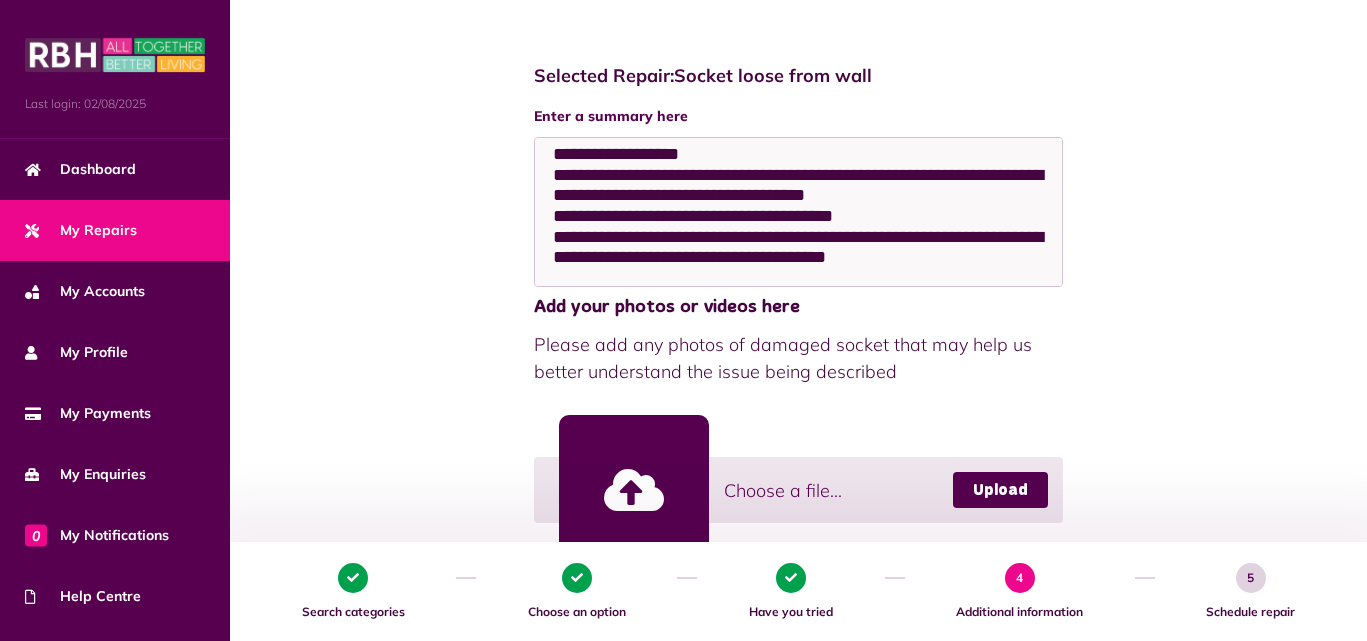 click 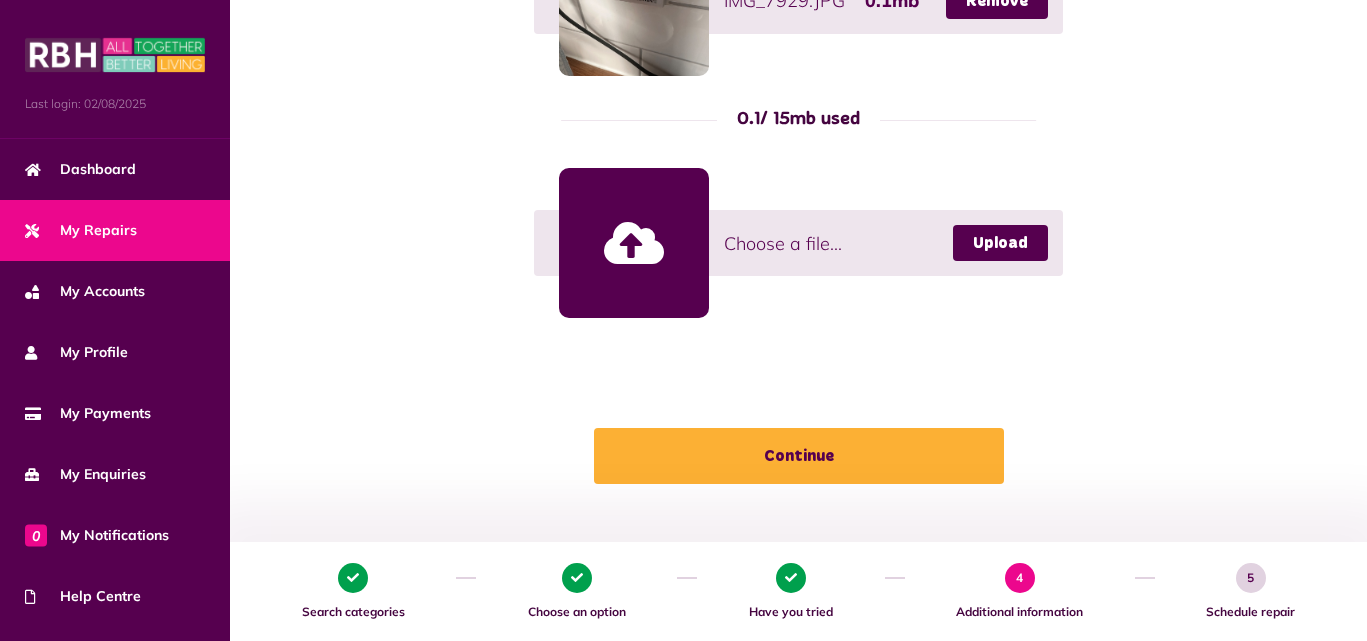 scroll, scrollTop: 823, scrollLeft: 0, axis: vertical 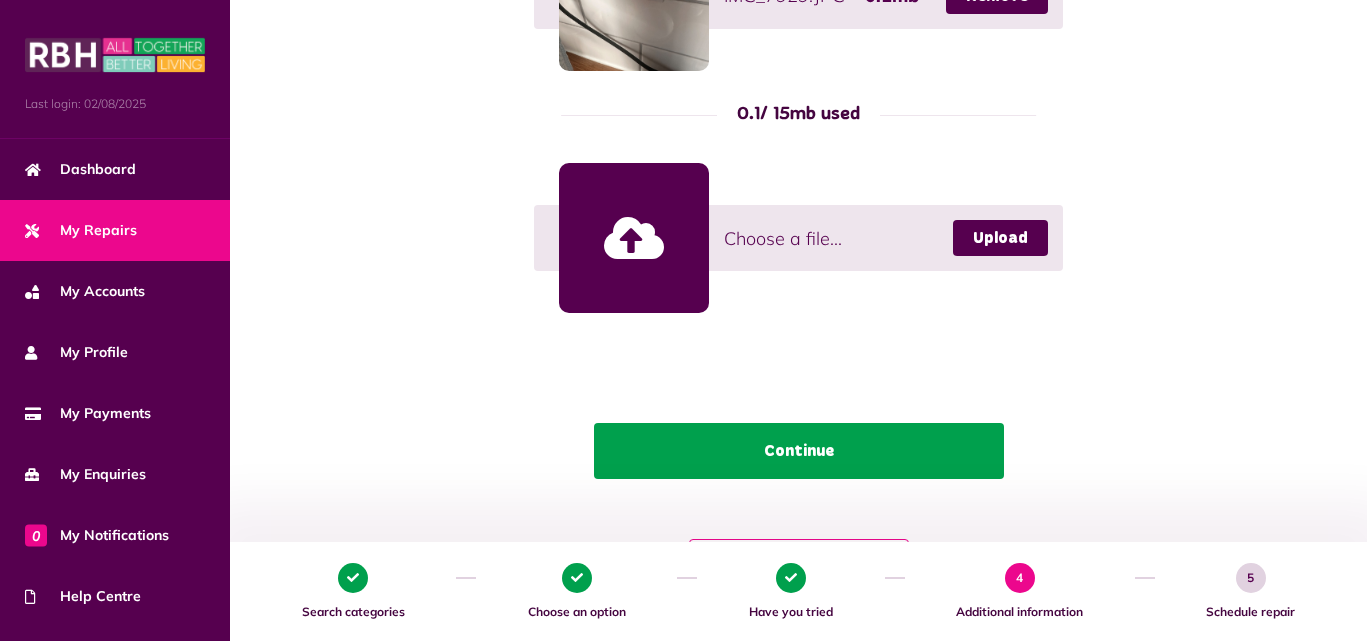 click on "Continue" 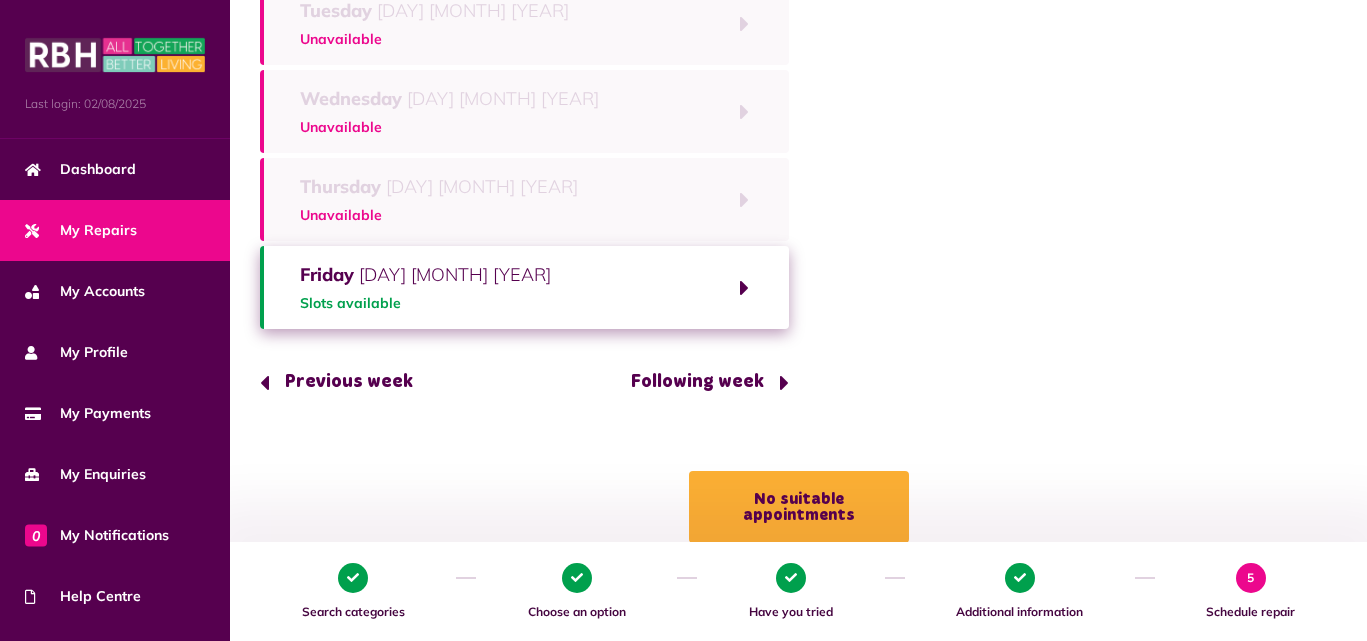 scroll, scrollTop: 367, scrollLeft: 0, axis: vertical 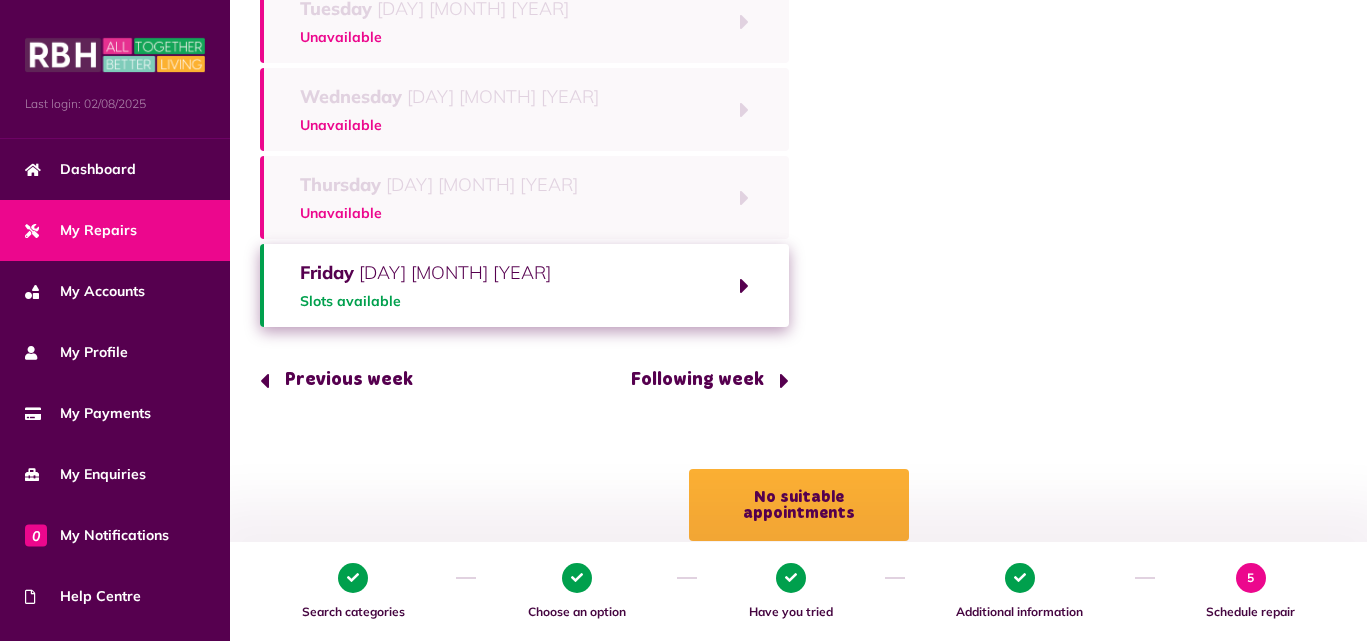 click on "Following week" 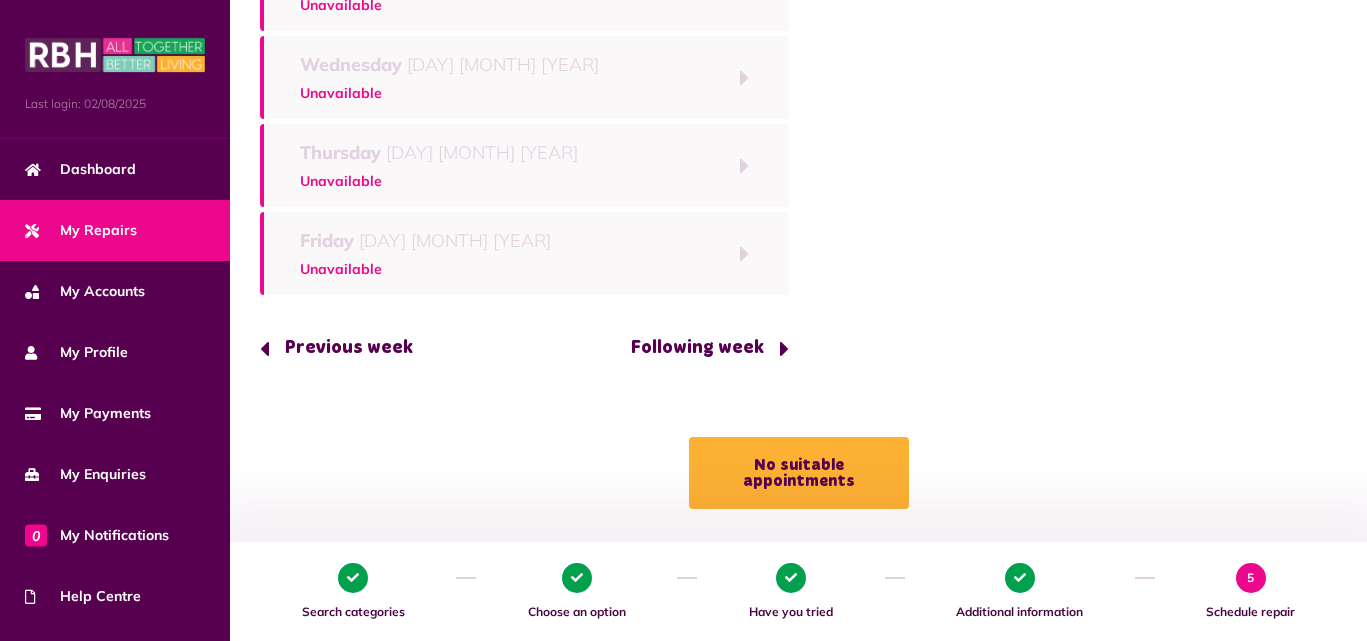 scroll, scrollTop: 399, scrollLeft: 0, axis: vertical 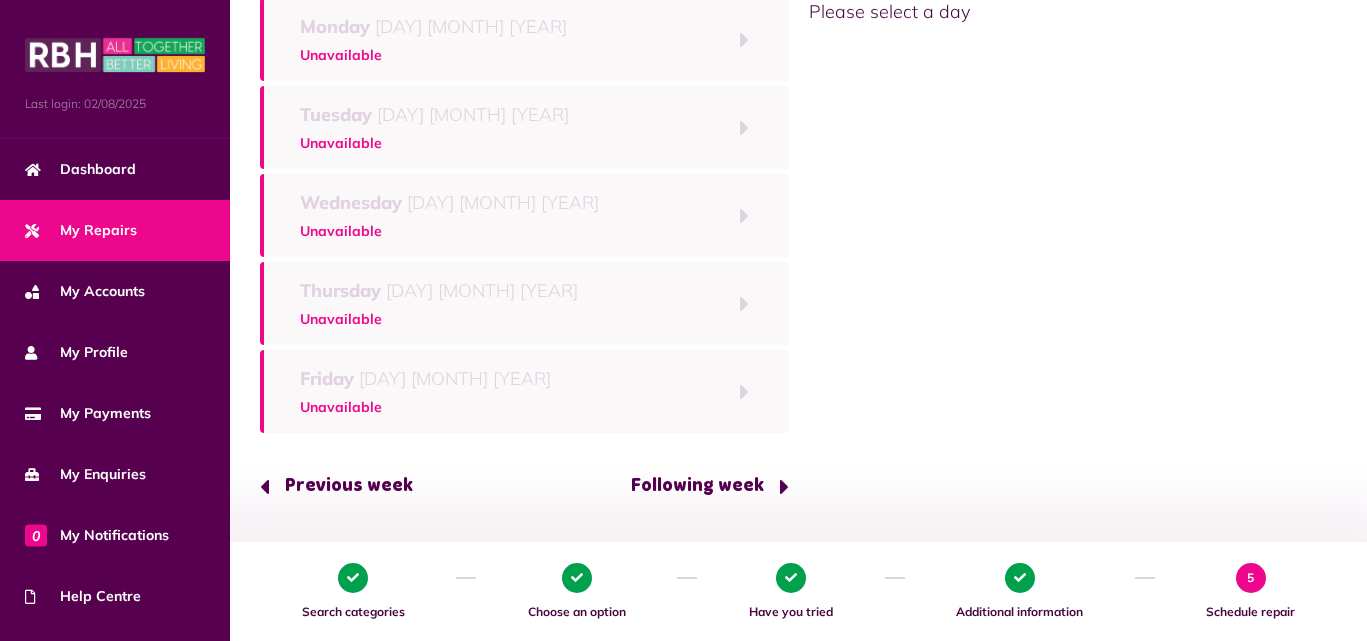 click on "Previous week" 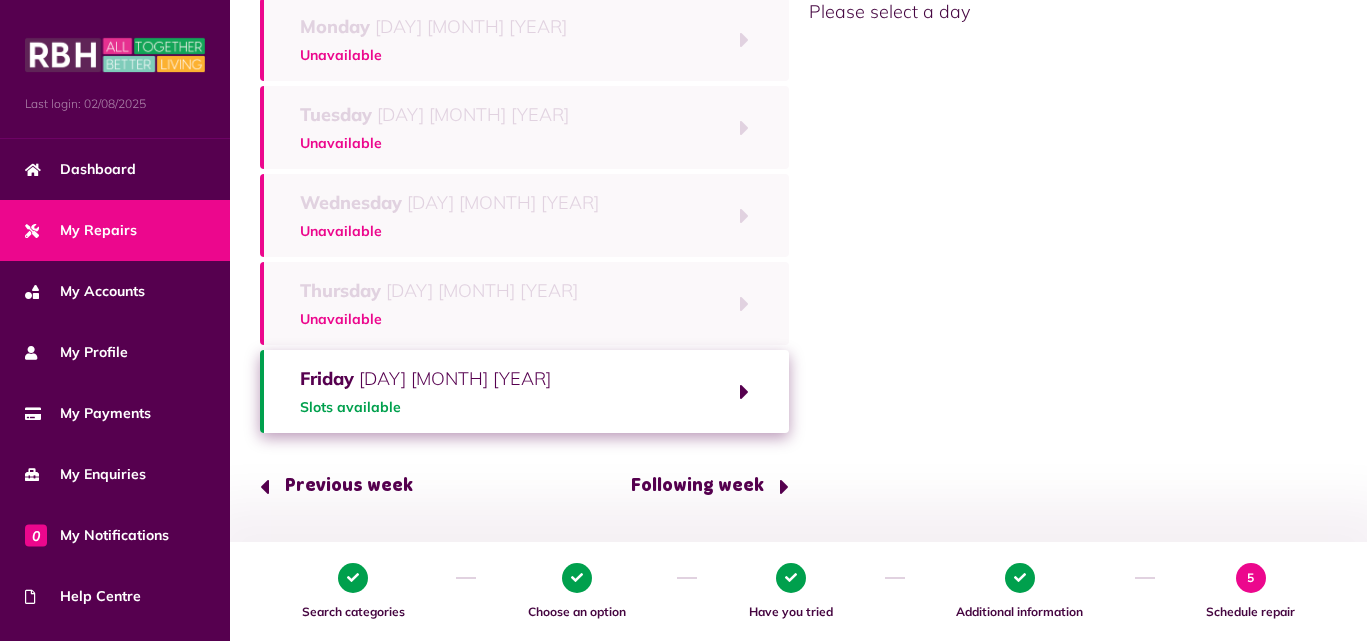 click on "Slots available" 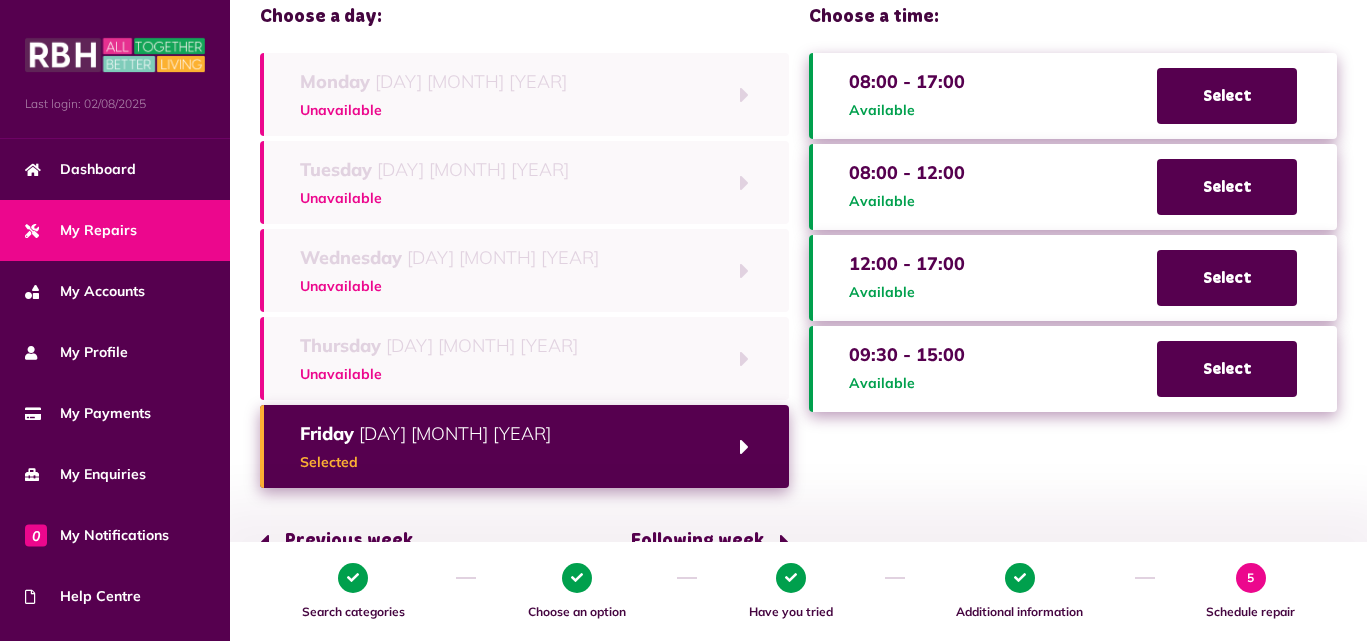 scroll, scrollTop: 206, scrollLeft: 0, axis: vertical 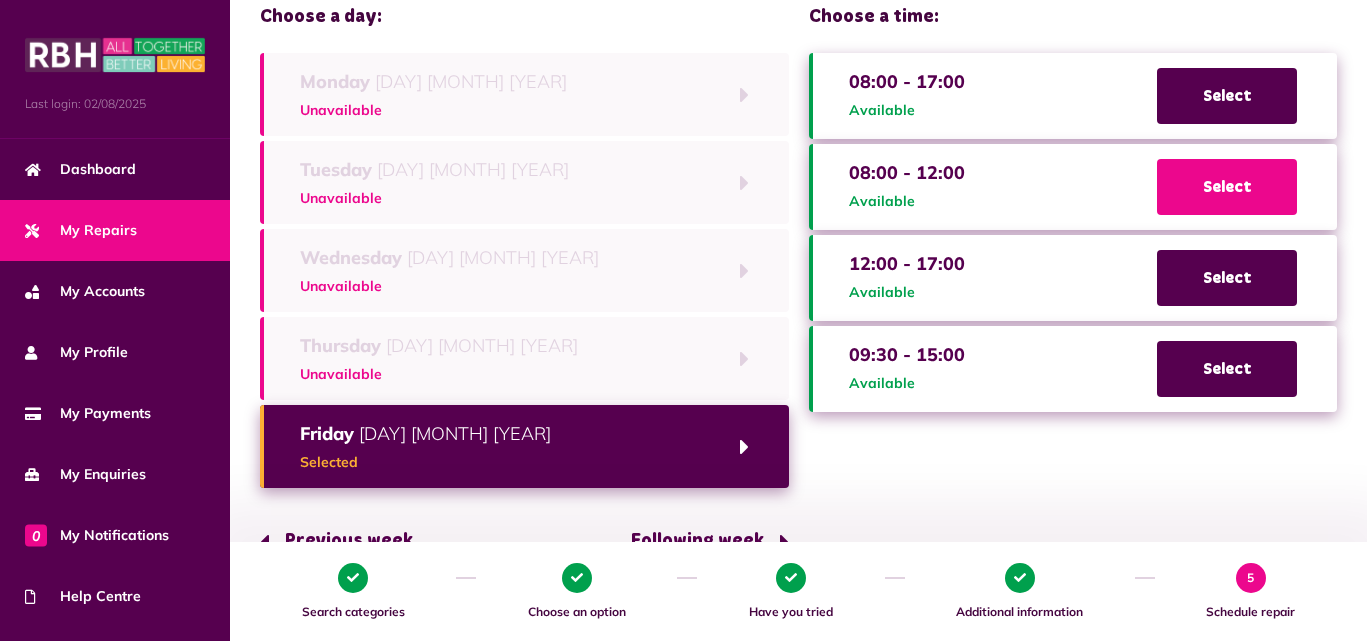 click on "Select" 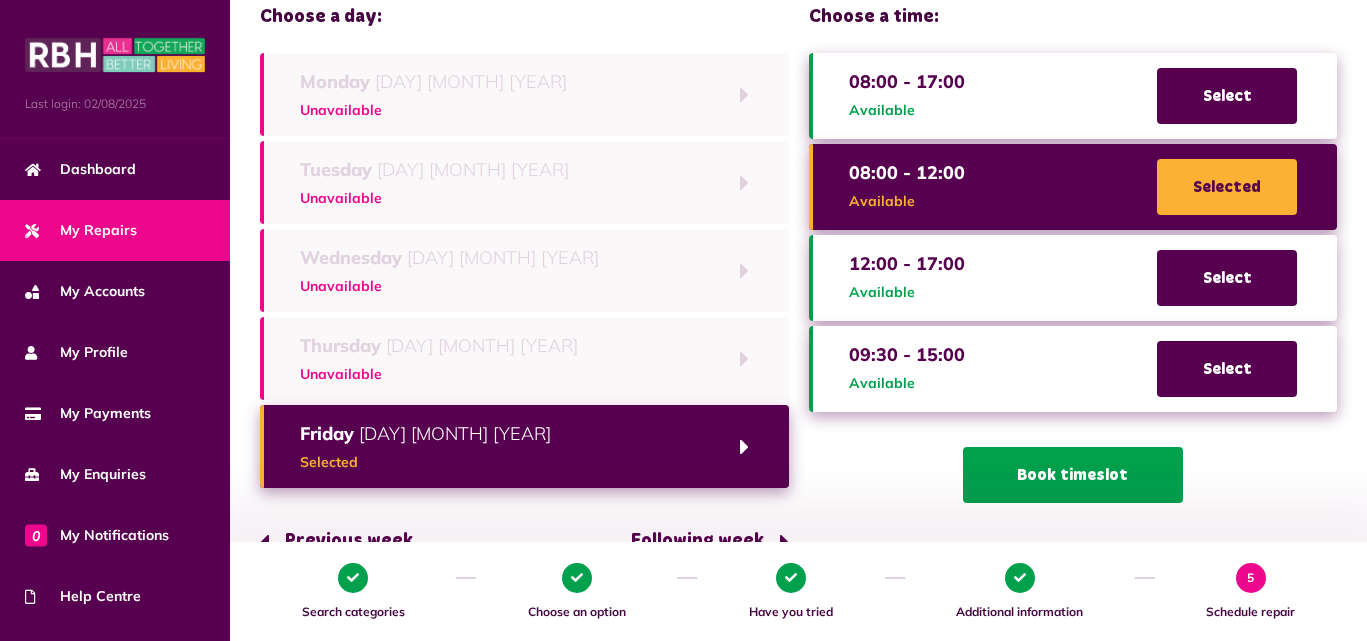 click on "Book timeslot" 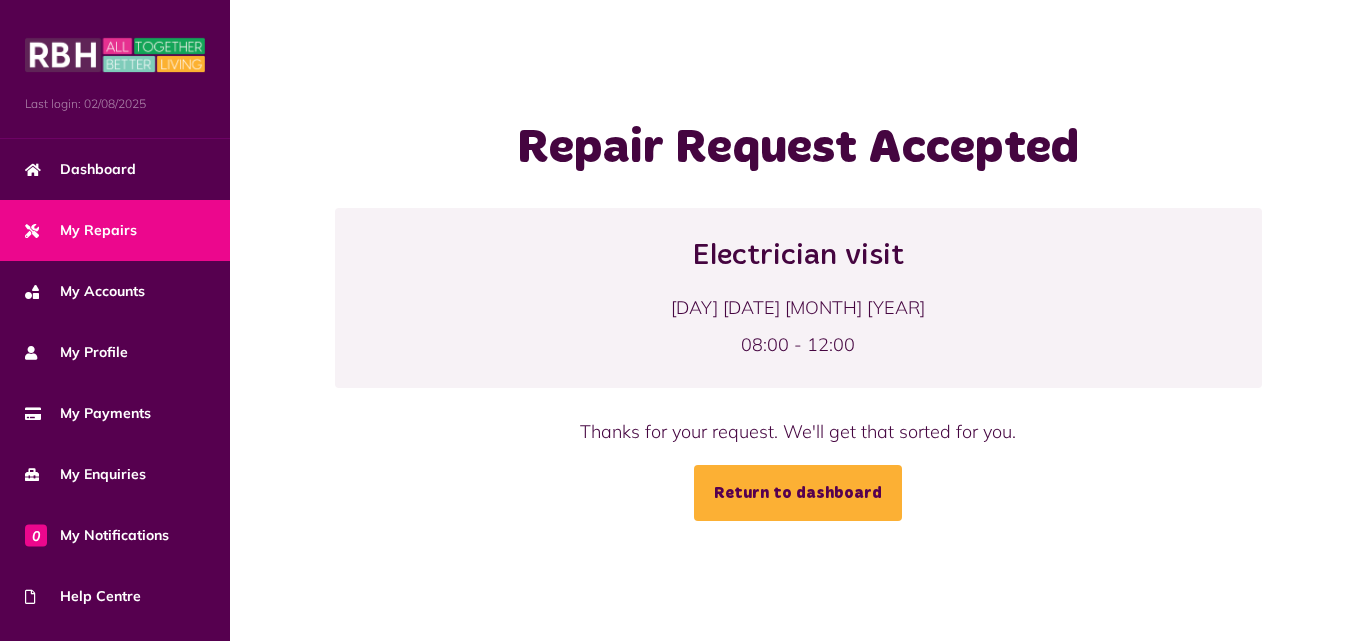 scroll, scrollTop: 0, scrollLeft: 0, axis: both 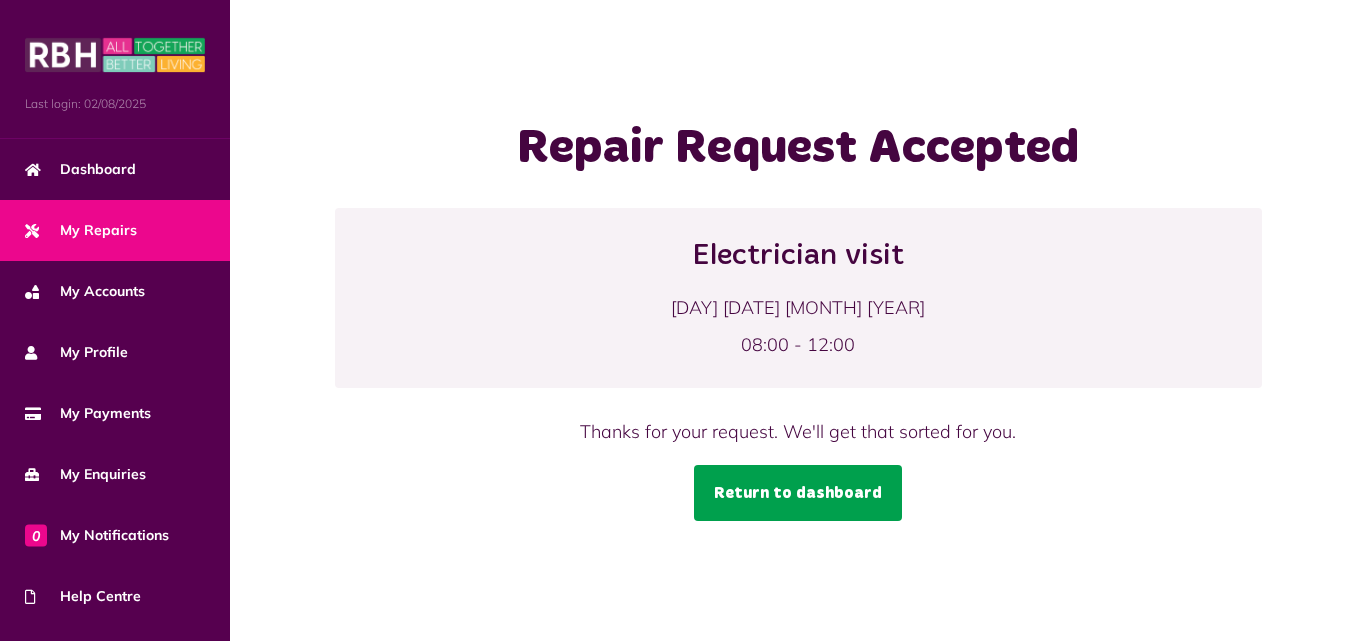 click on "Return to dashboard" at bounding box center (798, 493) 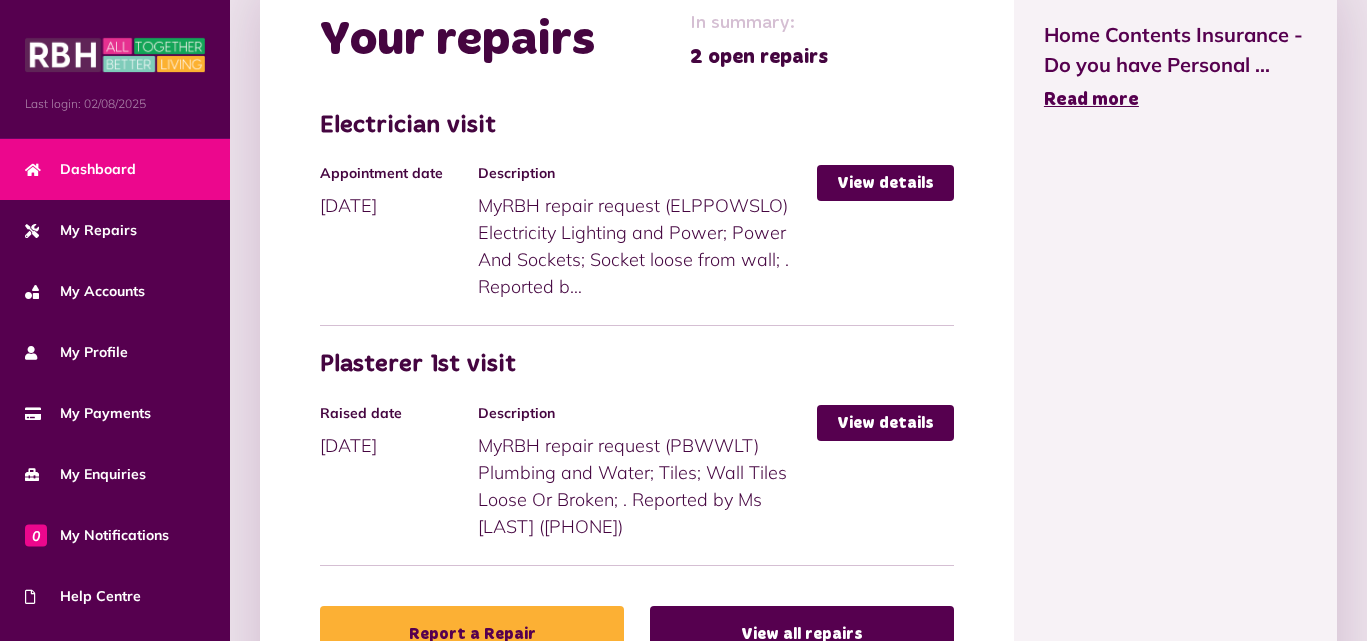 scroll, scrollTop: 959, scrollLeft: 0, axis: vertical 